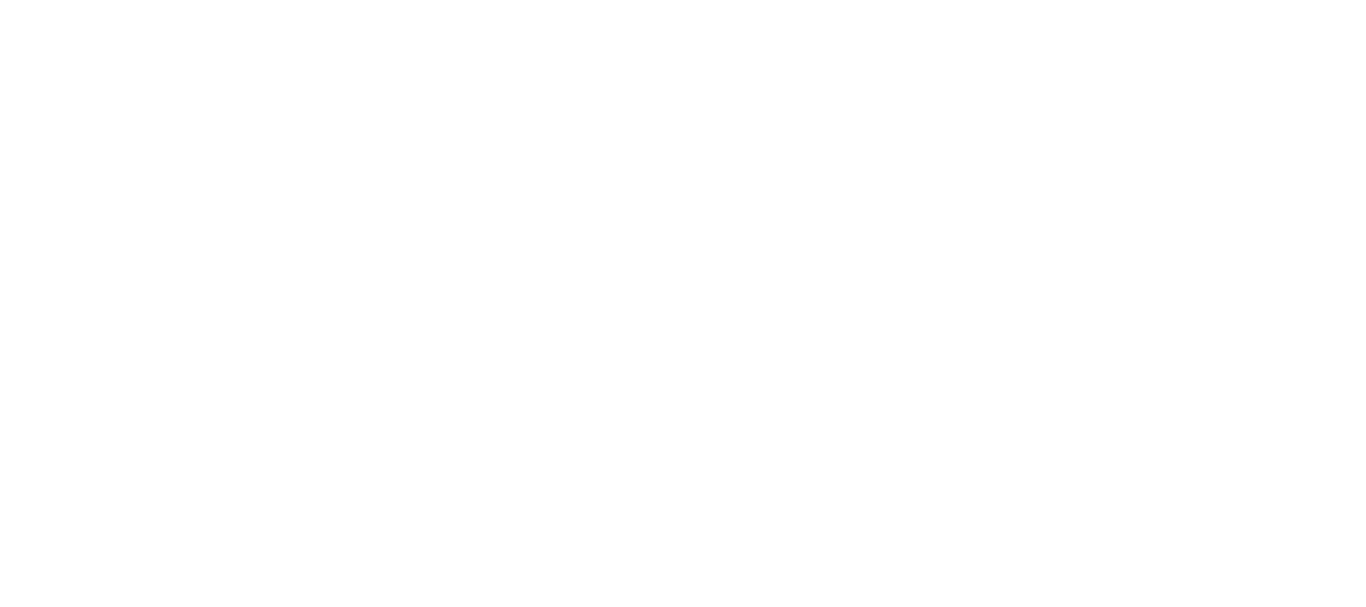 scroll, scrollTop: 0, scrollLeft: 0, axis: both 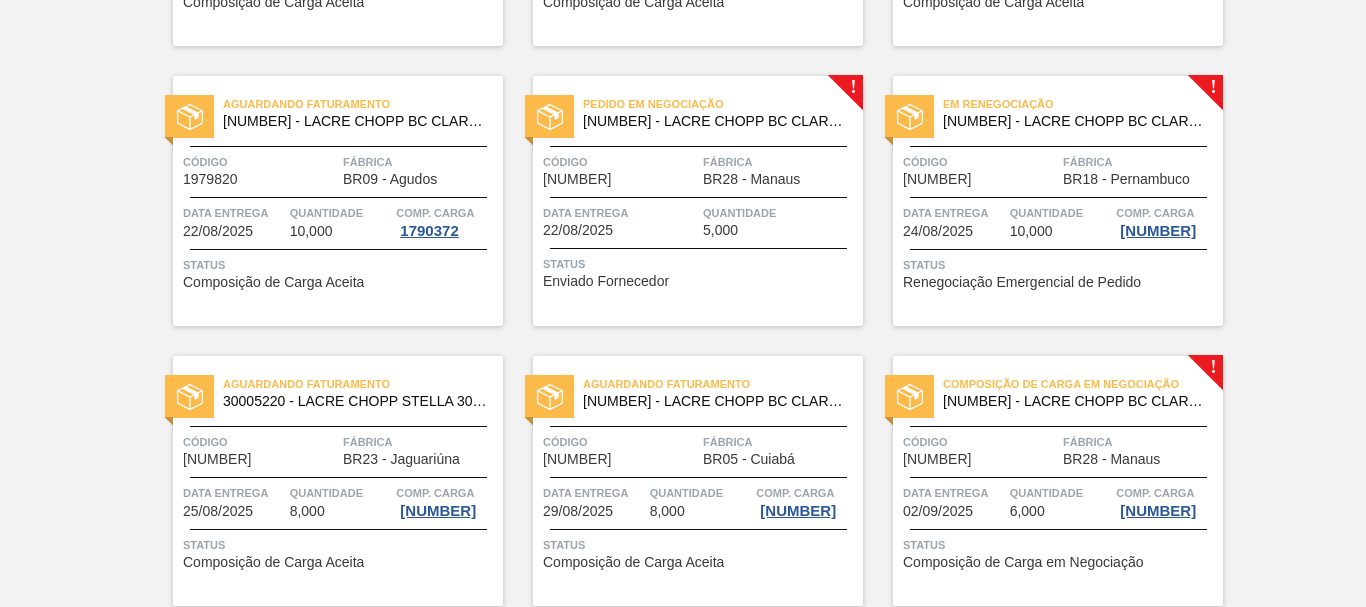 click on "Pedido em Negociação 30002268 - LACRE CHOPP BC CLARO AF IN65 Código 1984884 Fábrica BR28 - Manaus Data entrega 22/08/2025 Quantidade 5,000 Status Enviado Fornecedor" at bounding box center (698, 201) 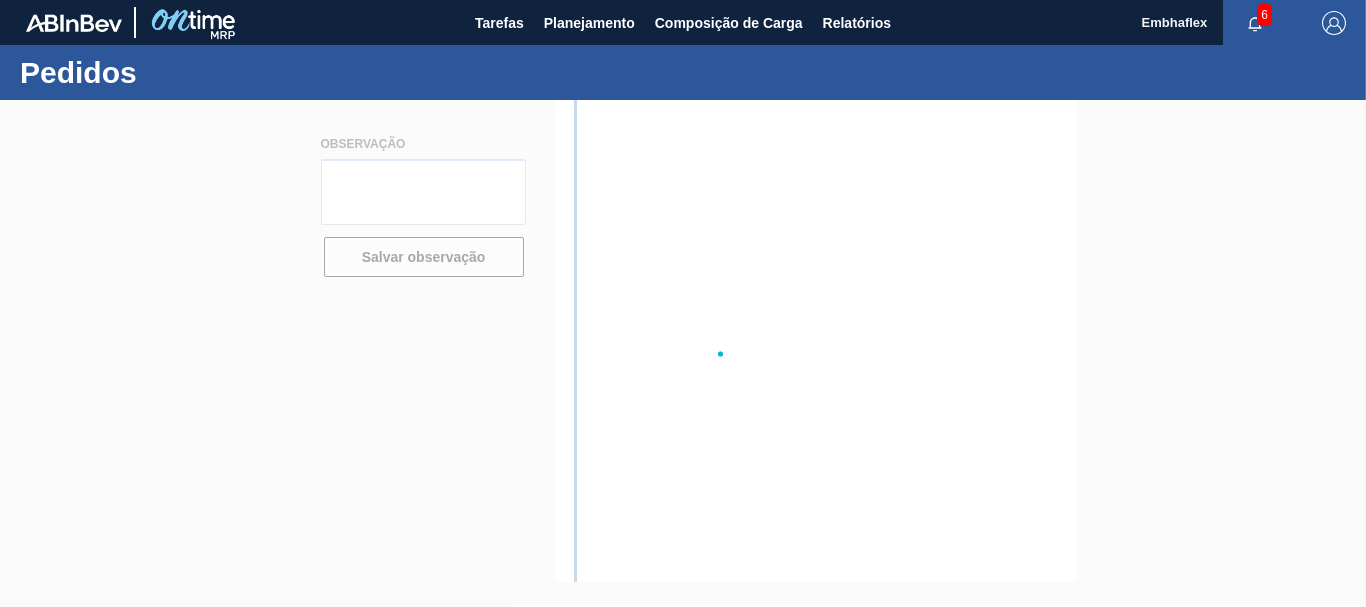 scroll, scrollTop: 0, scrollLeft: 0, axis: both 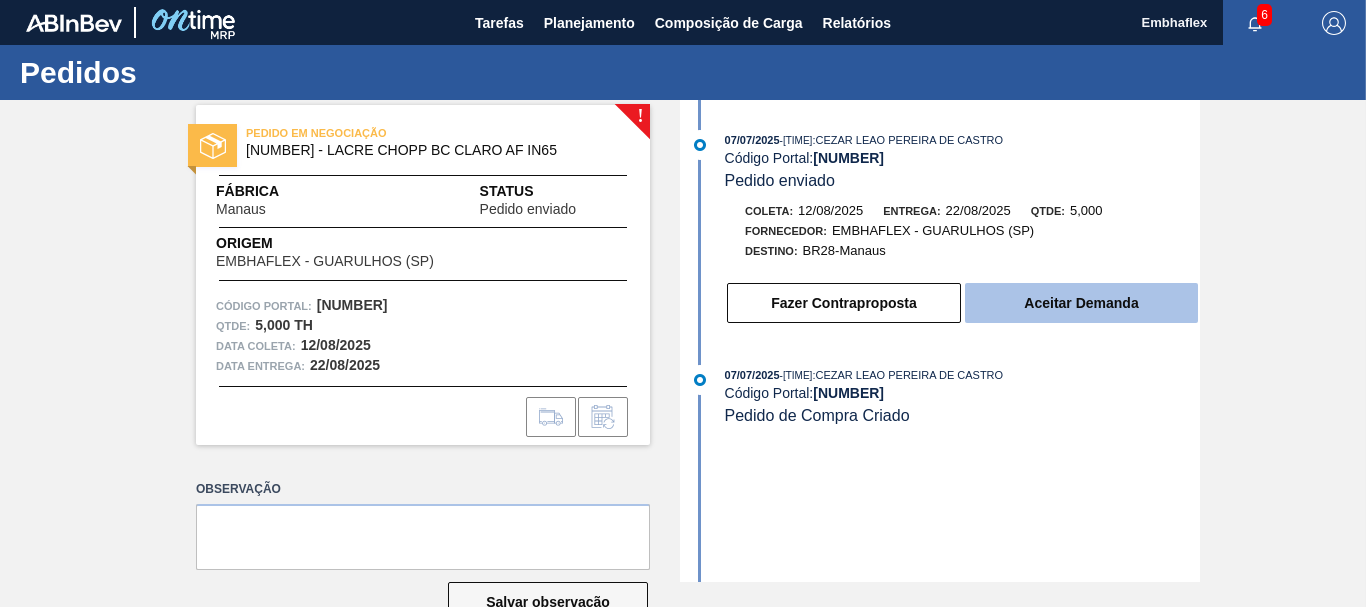 click on "Aceitar Demanda" at bounding box center [1081, 303] 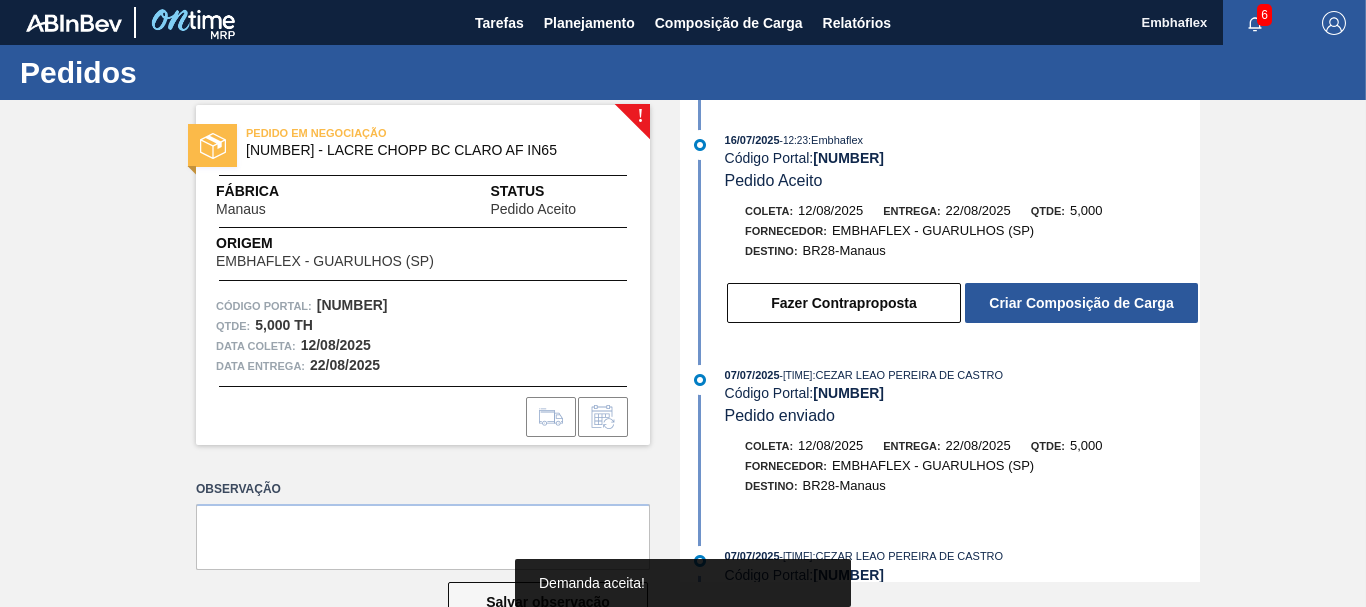 click on "Criar Composição de Carga" at bounding box center [1081, 303] 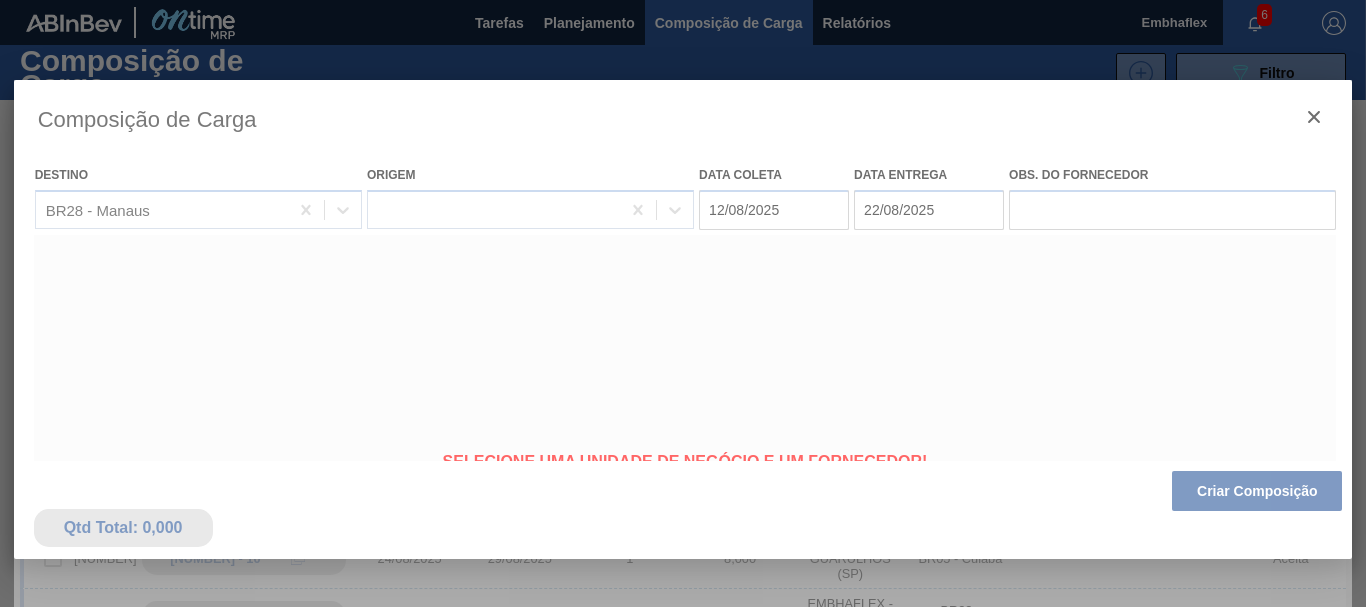 type on "12/08/2025" 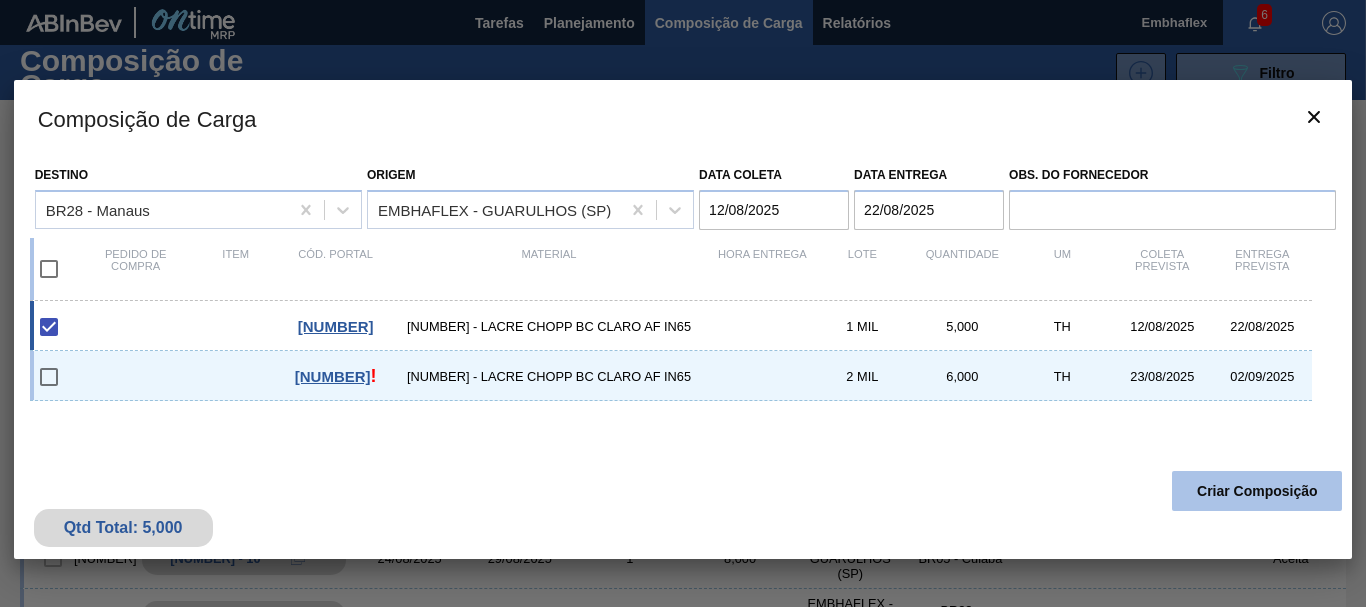 click on "Criar Composição" at bounding box center (1257, 491) 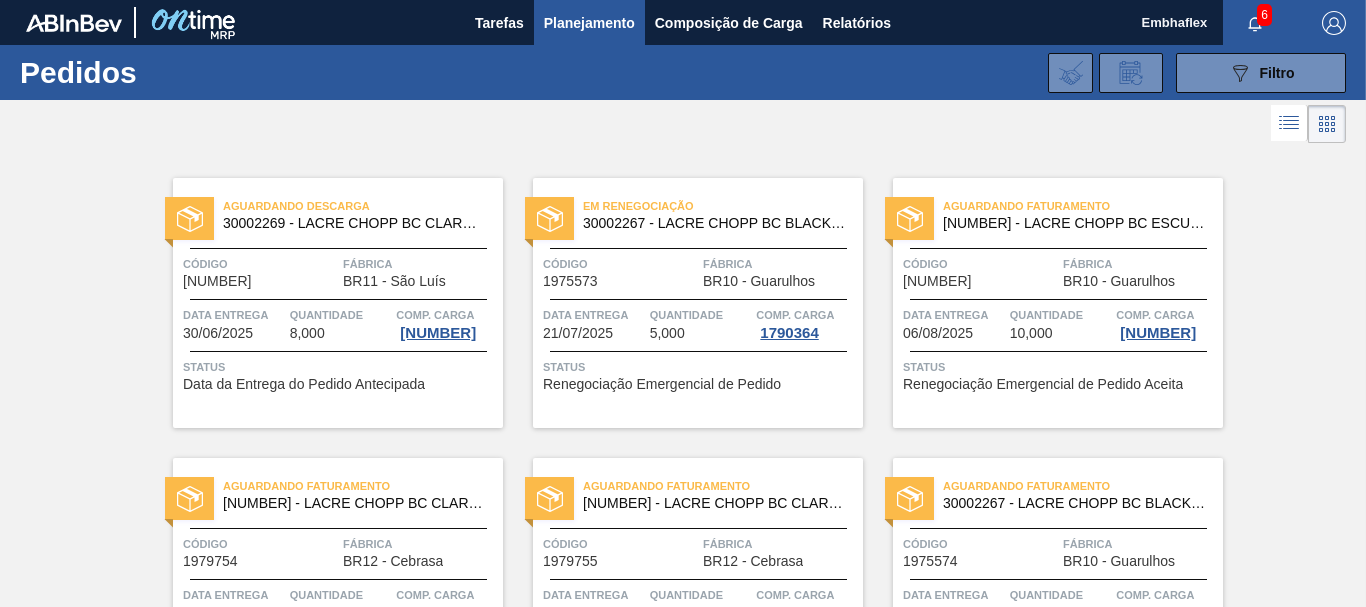 click on "Aguardando Descarga 30002269 - LACRE CHOPP BC CLARO IN65 Código 1948305 Fábrica BR11 - São Luís Data entrega 30/06/2025 Quantidade 8,000 Comp. Carga 1759145 Status Data da Entrega do Pedido Antecipada Em renegociação 30002267 - LACRE CHOPP BC BLACK AF IN65 Código 1975573 Fábrica BR10 - Guarulhos Data entrega 21/07/2025 Quantidade 5,000 Comp. Carga 1790364 Status Renegociação Emergencial de Pedido Aguardando Faturamento 30002270 - LACRE CHOPP BC ESCURO AF IN65 Código 1979825 Fábrica BR10 - Guarulhos Data entrega 06/08/2025 Quantidade 10,000 Comp. Carga 1790365 Status Renegociação Emergencial de Pedido Aceita Aguardando Faturamento 30002268 - LACRE CHOPP BC CLARO AF IN65 Código 1979754 Fábrica BR12 - Cebrasa Data entrega 14/08/2025 Quantidade 25,000 Comp. Carga 1790366 Status Composição de Carga Aceita Aguardando Faturamento 30002268 - LACRE CHOPP BC CLARO AF IN65 Código 1979755 Fábrica BR12 - Cebrasa Data entrega 14/08/2025 Quantidade 15,000 Comp. Carga 1790367 Status Aguardando Faturamento" at bounding box center [683, 1128] 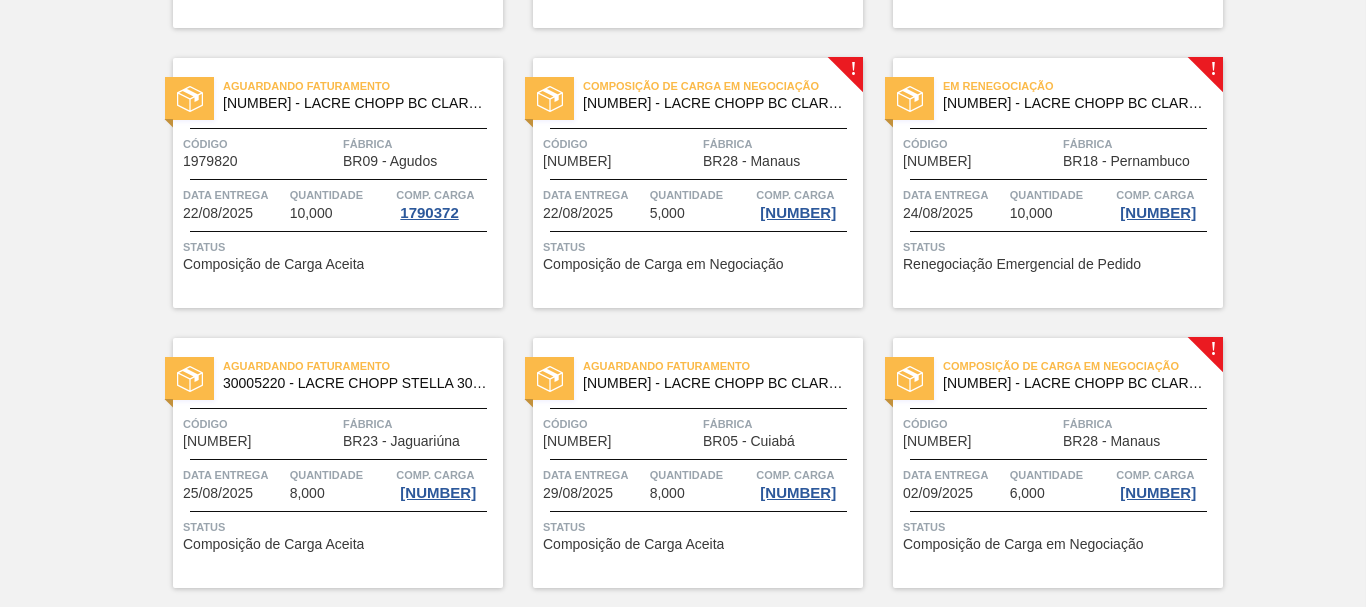 scroll, scrollTop: 1000, scrollLeft: 0, axis: vertical 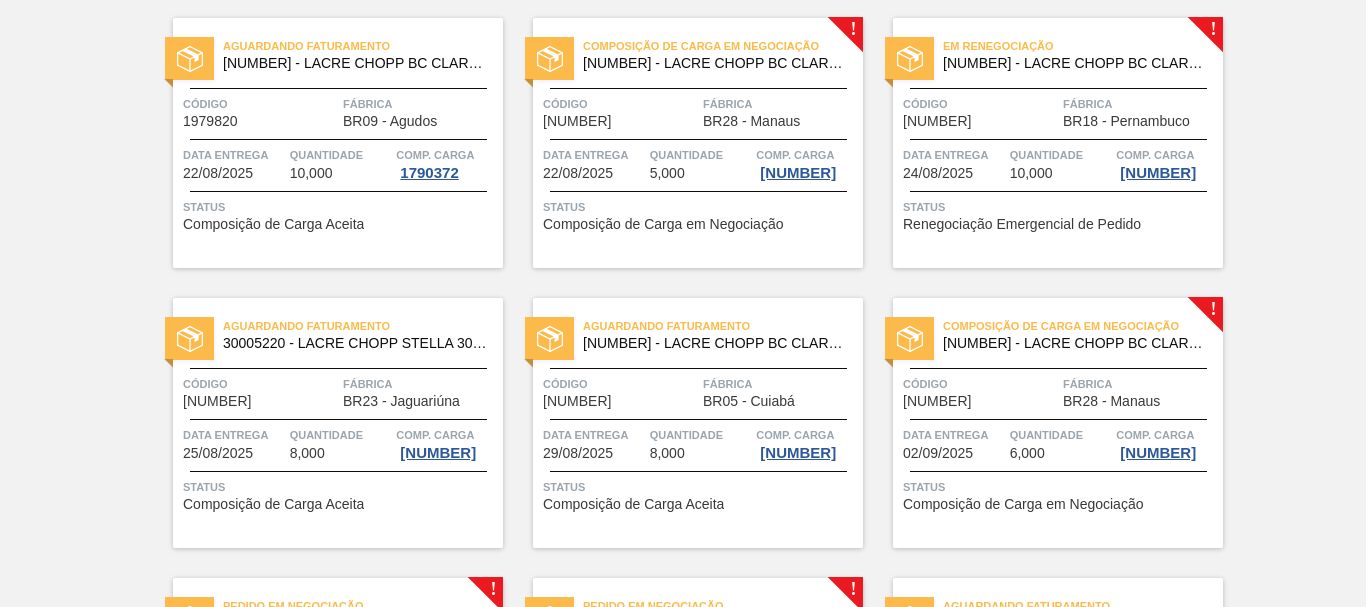 click on "Status Renegociação Emergencial de Pedido" at bounding box center (1060, 213) 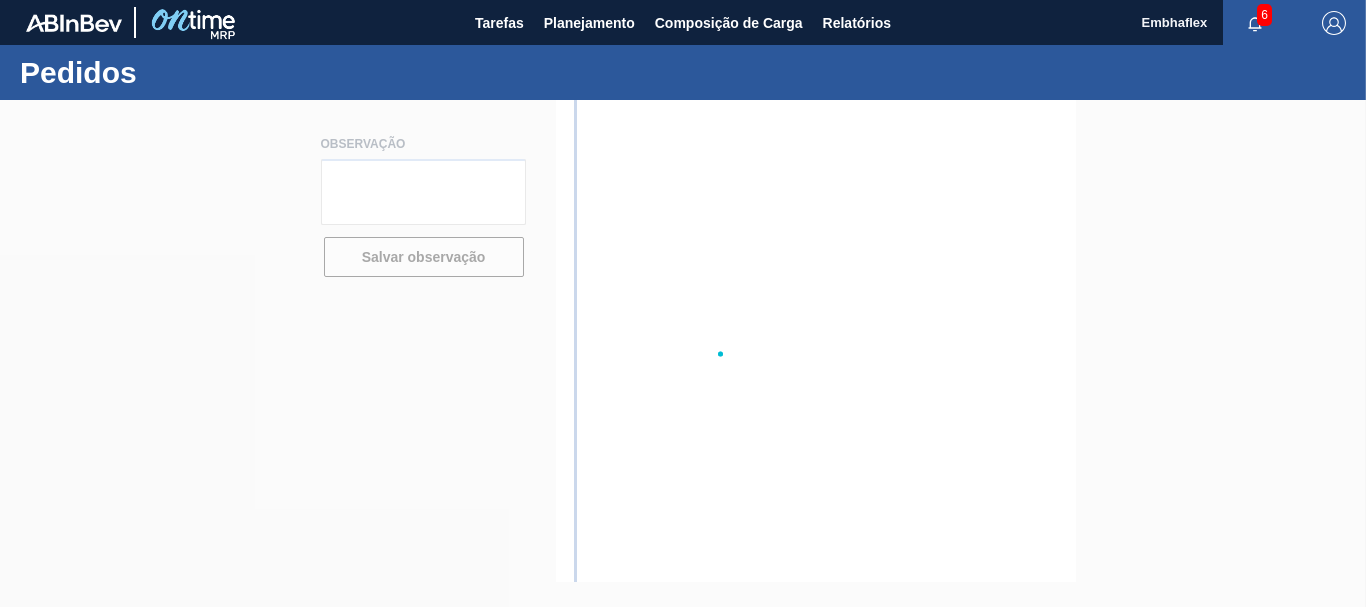 scroll, scrollTop: 0, scrollLeft: 0, axis: both 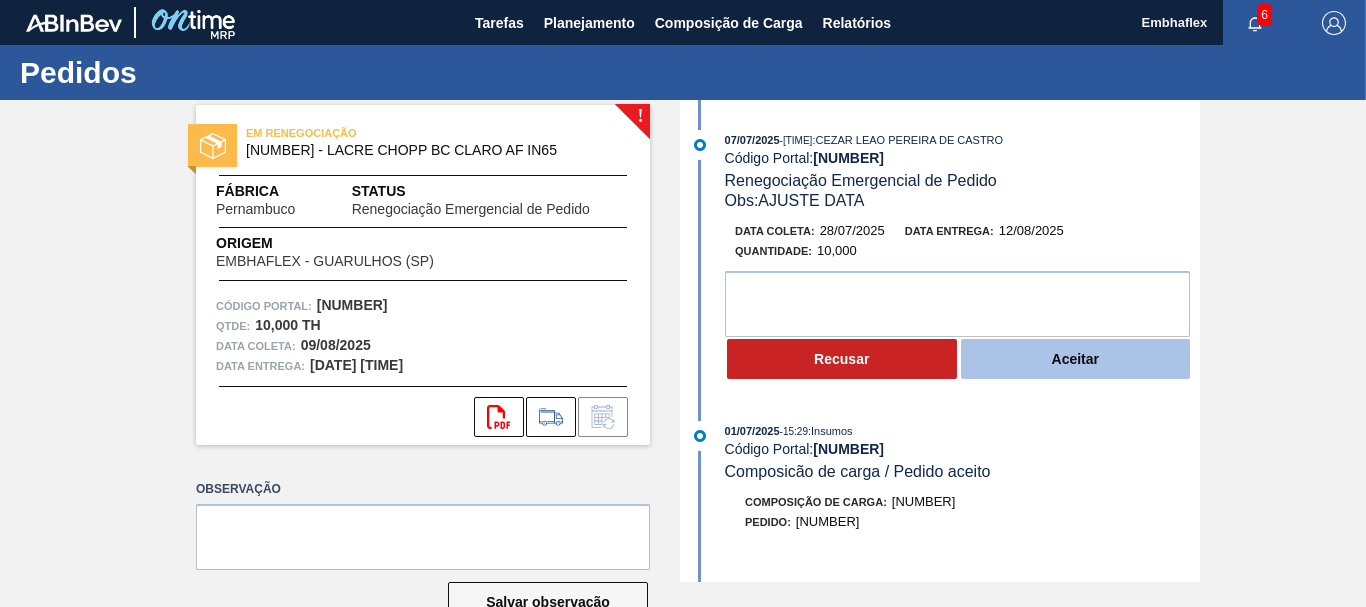 click on "Aceitar" at bounding box center (1076, 359) 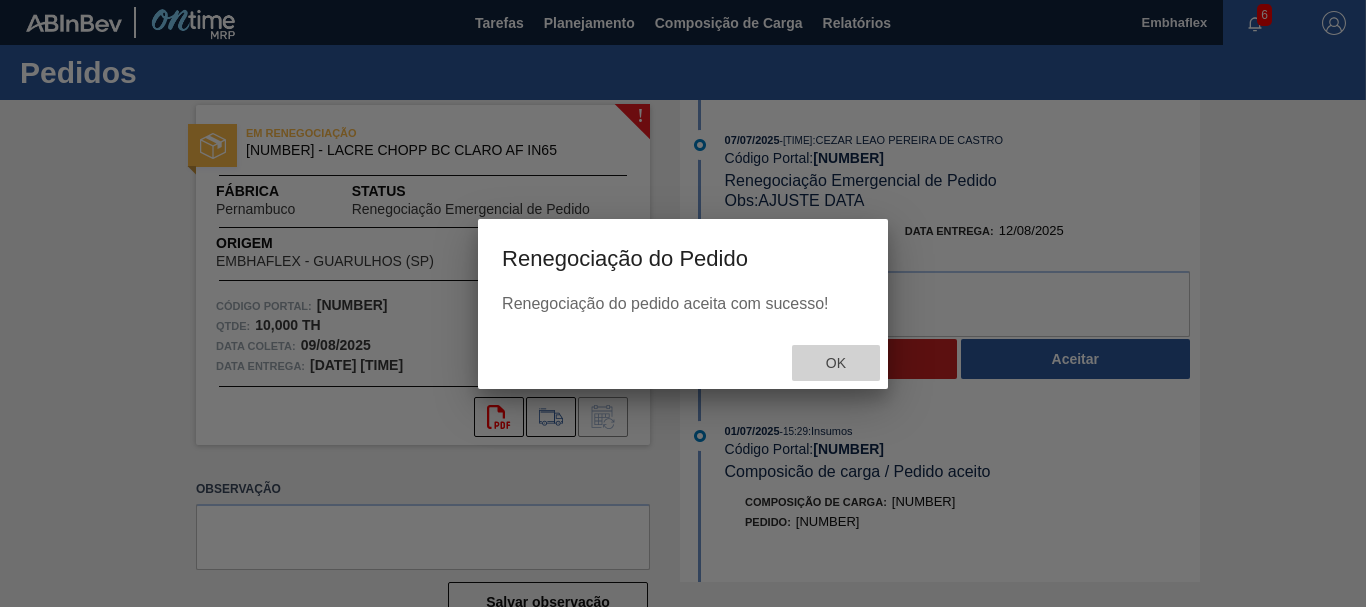 click on "Ok" at bounding box center [836, 363] 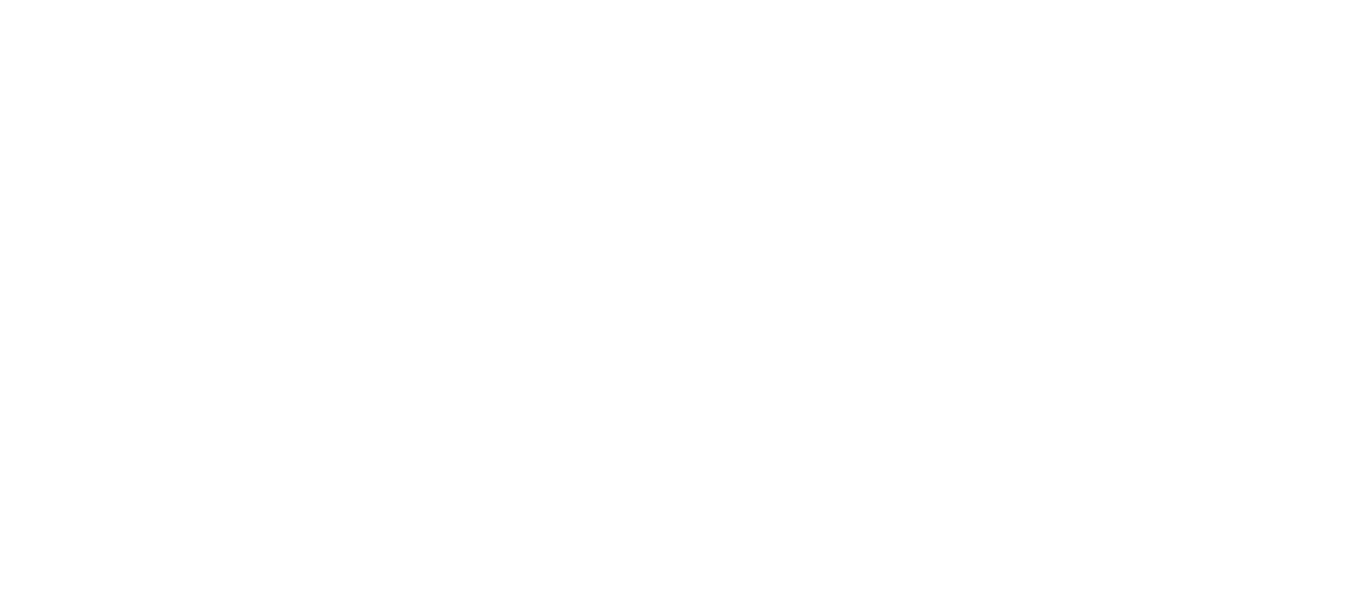 scroll, scrollTop: 0, scrollLeft: 0, axis: both 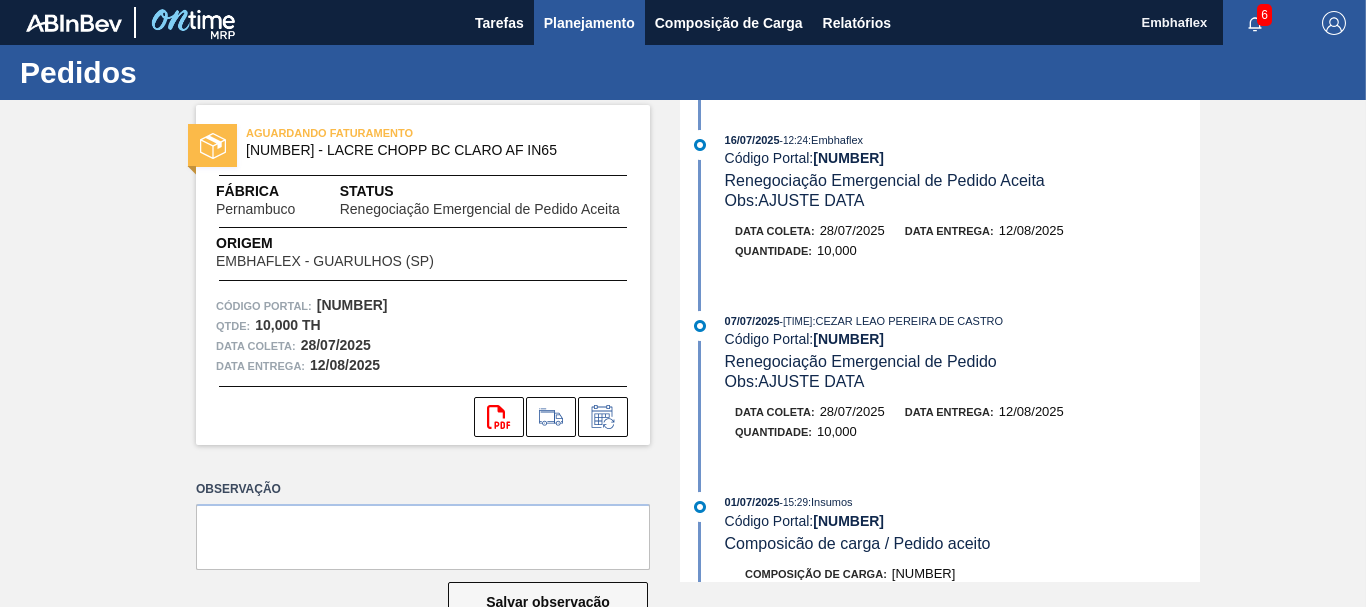 click on "Planejamento" at bounding box center (589, 23) 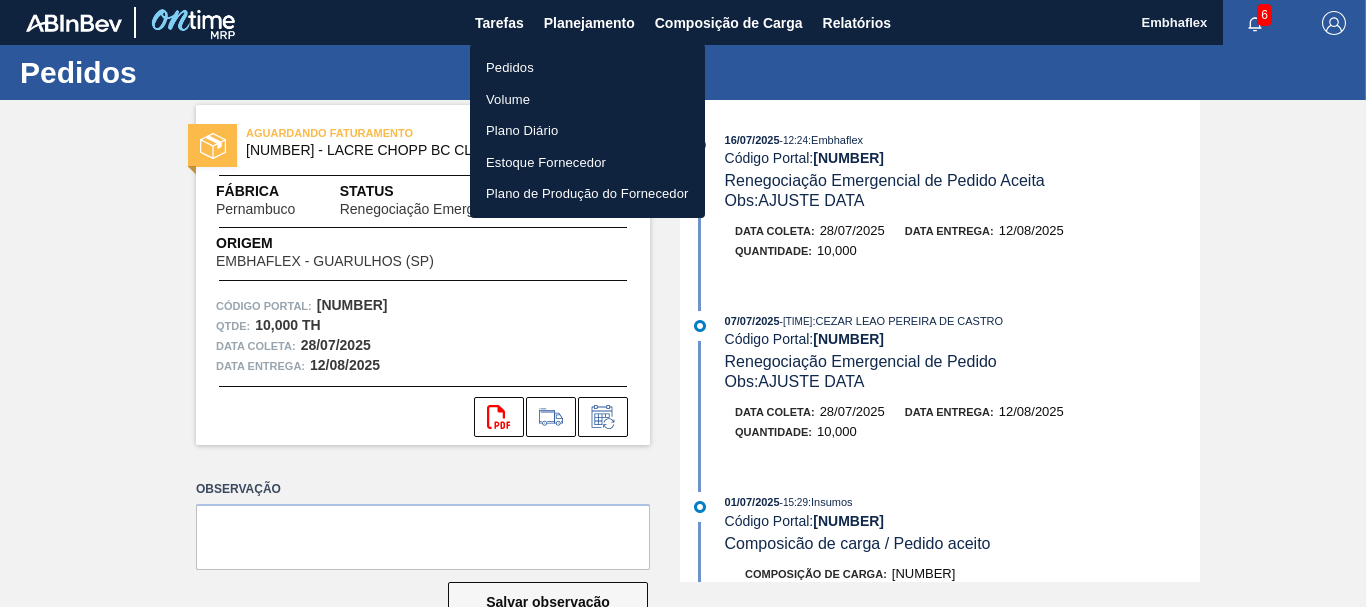 click on "Pedidos" at bounding box center [587, 68] 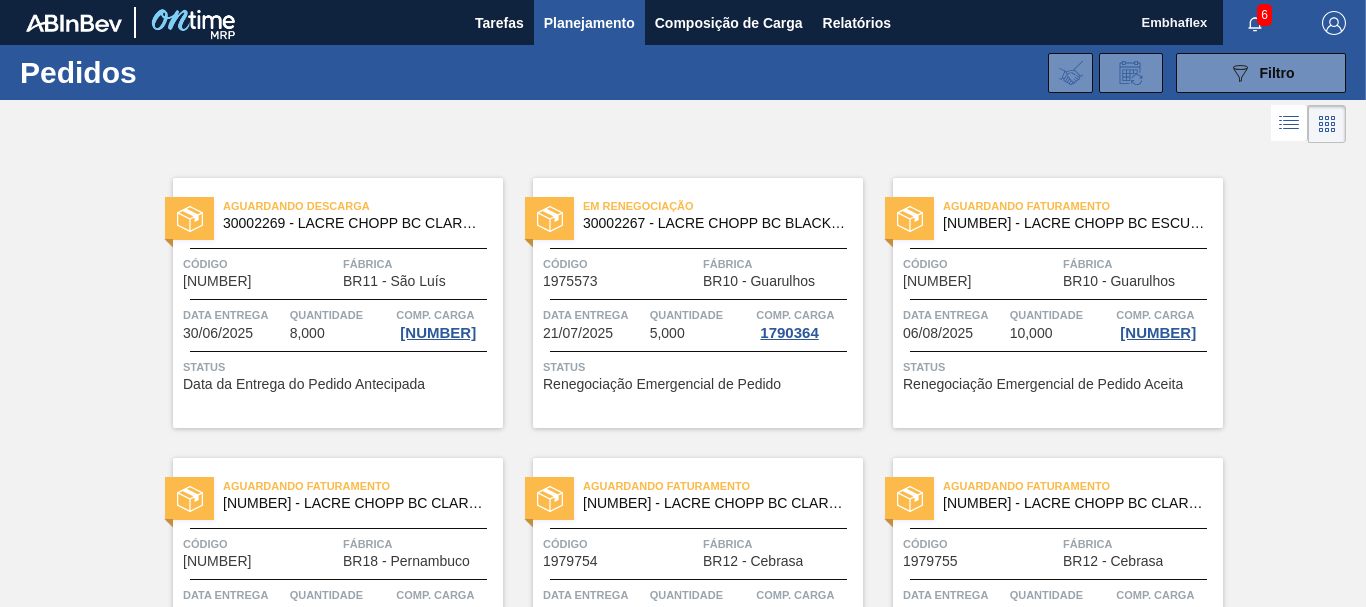 type 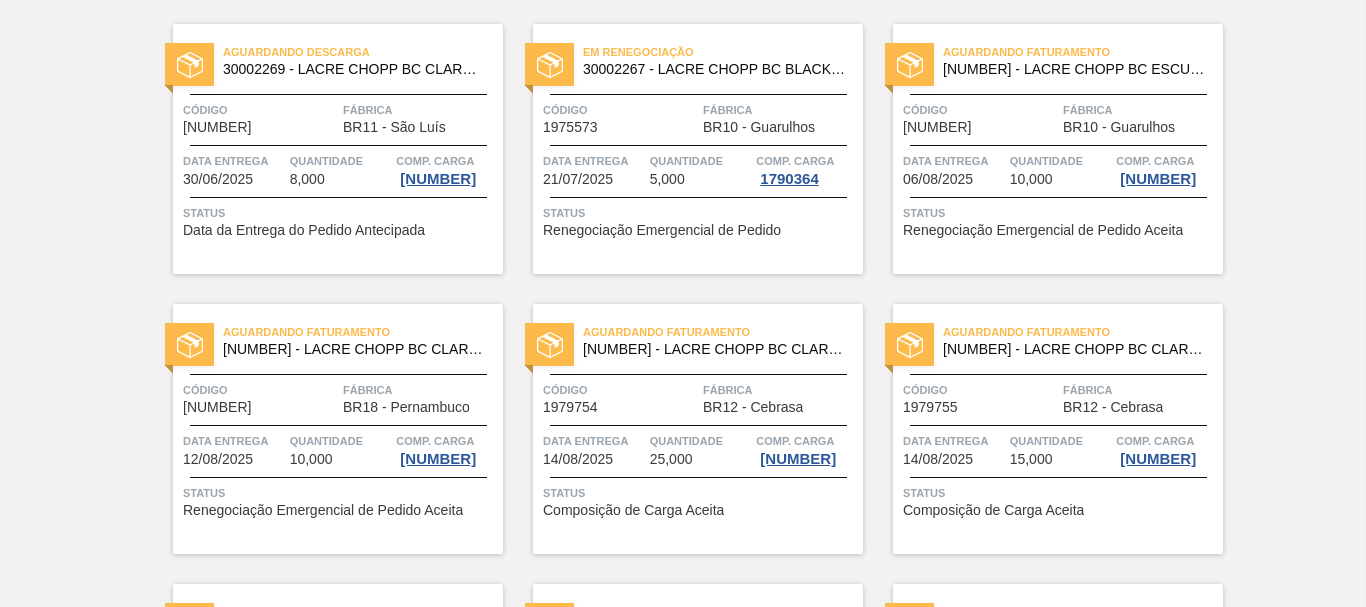 scroll, scrollTop: 120, scrollLeft: 0, axis: vertical 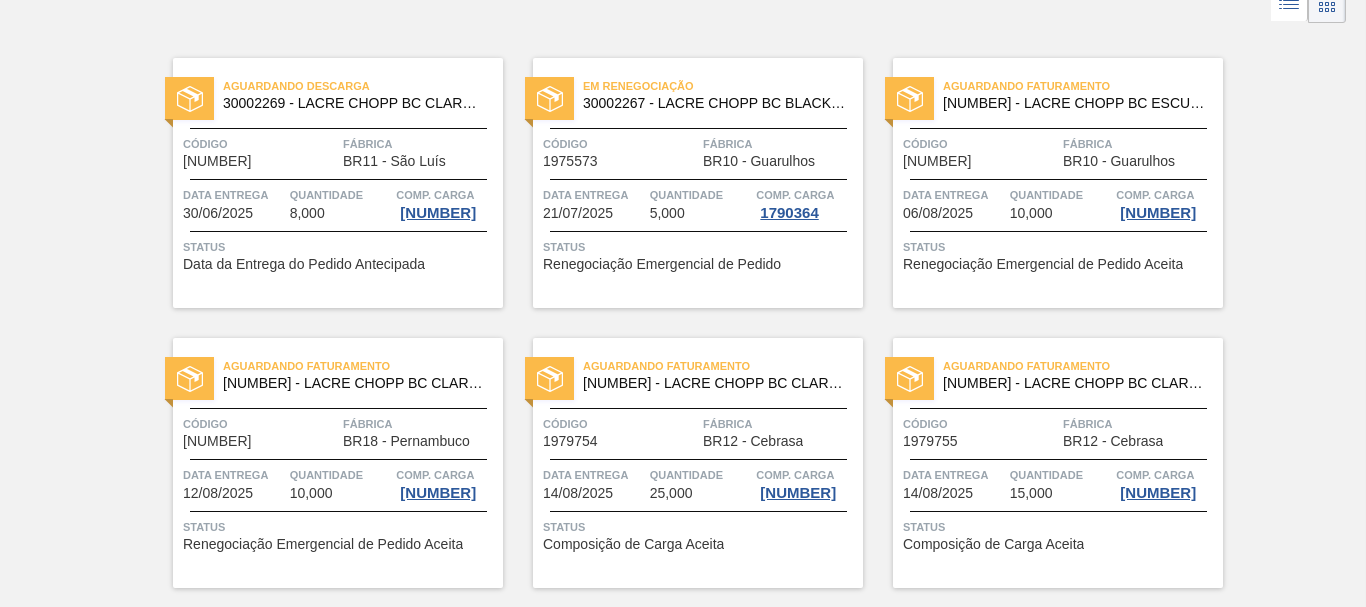 click on "Quantidade" at bounding box center [701, 195] 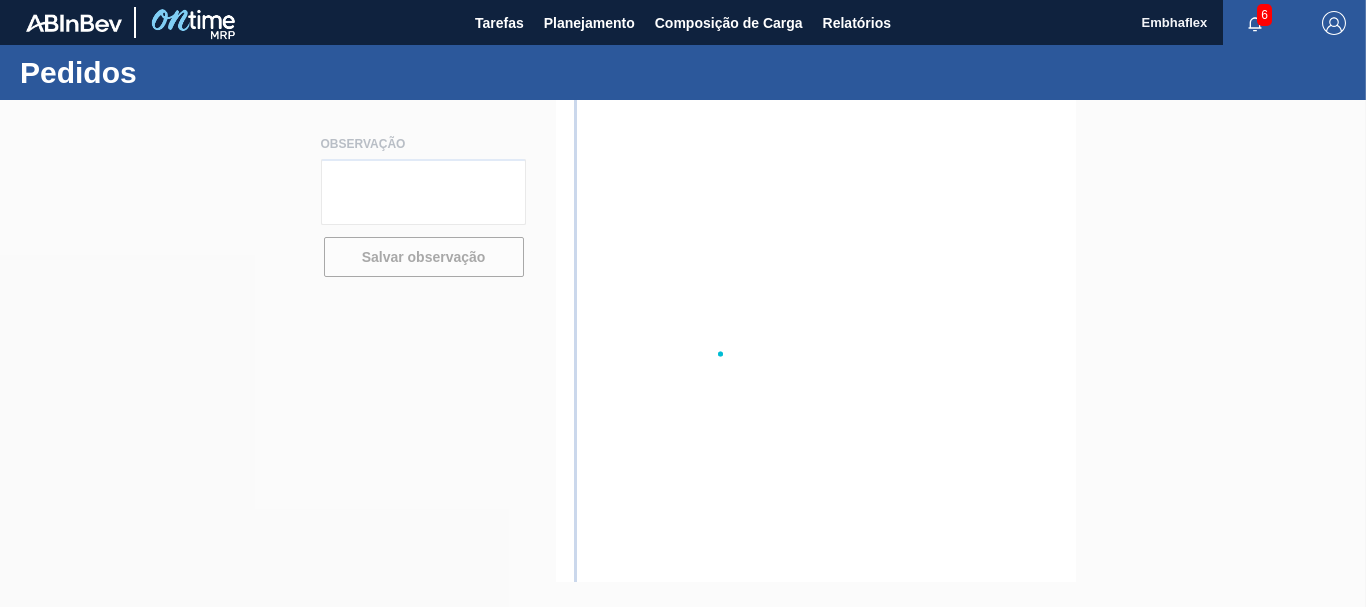 scroll, scrollTop: 0, scrollLeft: 0, axis: both 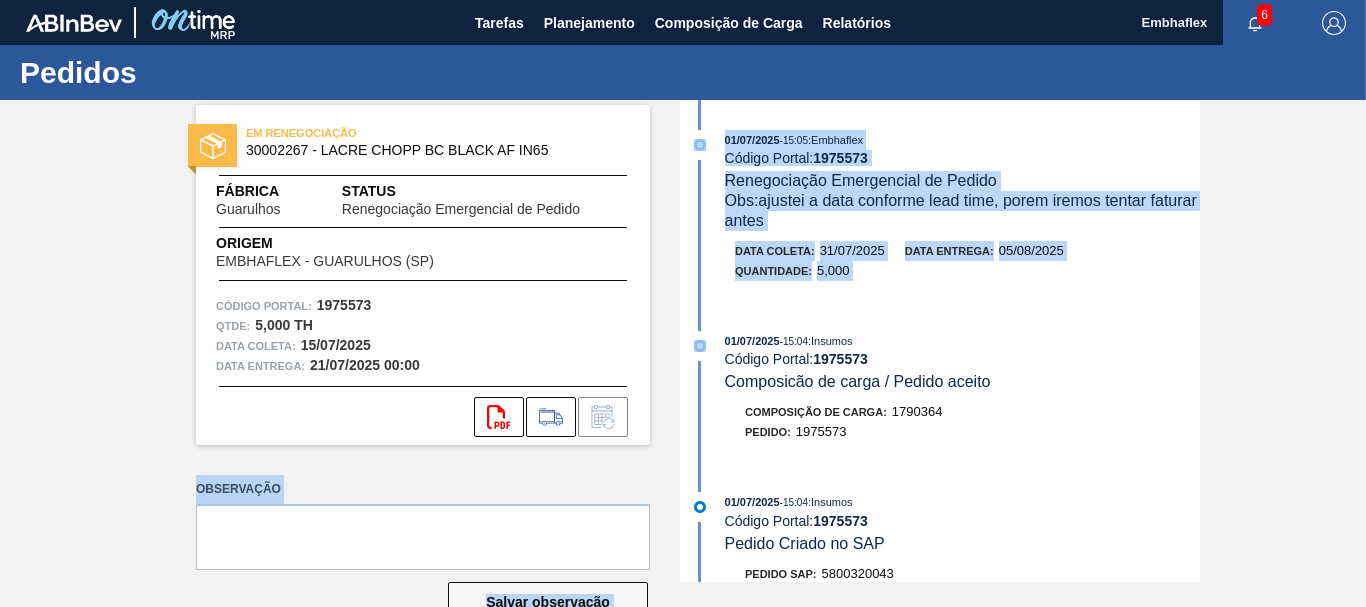 drag, startPoint x: 684, startPoint y: 194, endPoint x: 689, endPoint y: 336, distance: 142.088 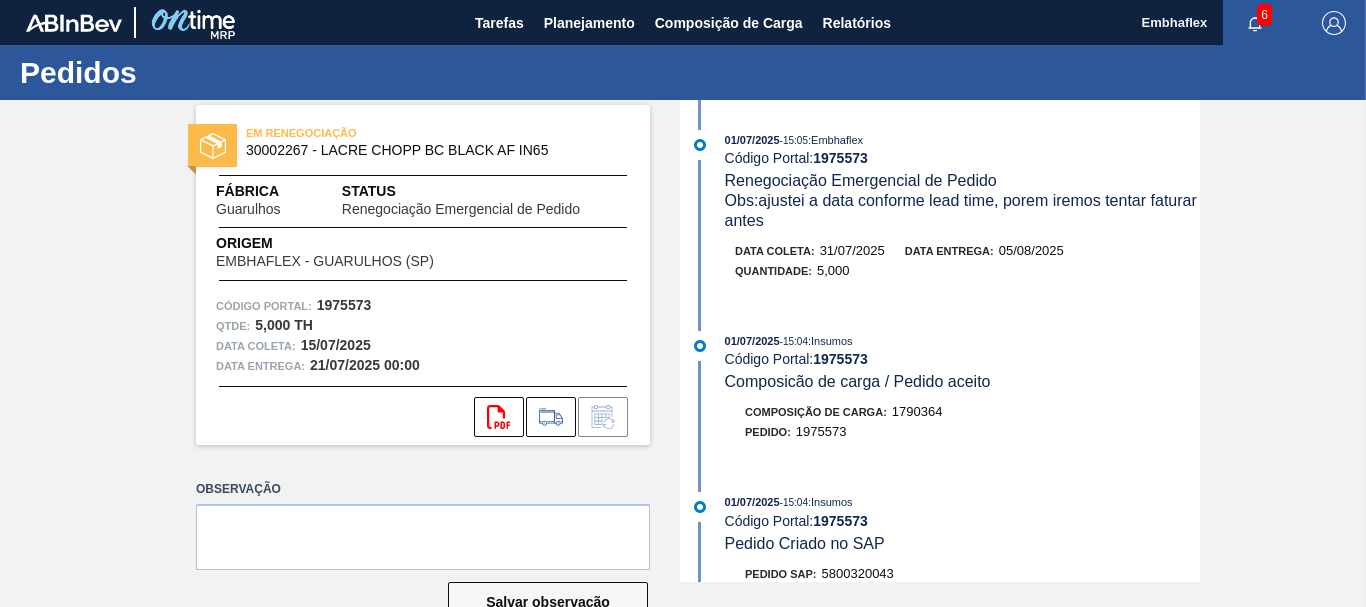 click on "[DATE]  -  15:05 :  Embhaflex Código Portal:  [NUMBER] Renegociação Emergencial de Pedido Obs:  ajustei a data conforme lead time, porem iremos tentar faturar antes Data coleta: [DATE] Data entrega: [DATE] Quantidade : [NUMBER] [DATE]  -  15:04 :  Insumos Código Portal:  [NUMBER] Composicão de carga / Pedido aceito Composição de Carga : [NUMBER] Pedido : [NUMBER] [DATE]  -  15:04 :  Insumos Código Portal:  [NUMBER] Pedido Criado no SAP Pedido SAP:  [NUMBER] Item pedido SAP: 10 [DATE]  -  15:04 :  Insumos Código Portal:  [NUMBER] Aguardando PC SAP Obs:  Aguardando PC SAP [DATE]  -  15:04 :  Embhaflex Código Portal:  [NUMBER] Pedido inserido na composição de carga Composição de Carga : [NUMBER] [DATE]  -  15:04 :  Embhaflex Código Portal:  [NUMBER] Pedido Aceito Coleta: [DATE] Entrega: [DATE] Qtde: [NUMBER] Fornecedor: EMBHAFLEX - [CITY] ([STATE]) Destino: BR10-[CITY] [DATE]  -  08:13 :  [PERSON] Código Portal:  [NUMBER] Pedido enviado Coleta:" at bounding box center (942, 341) 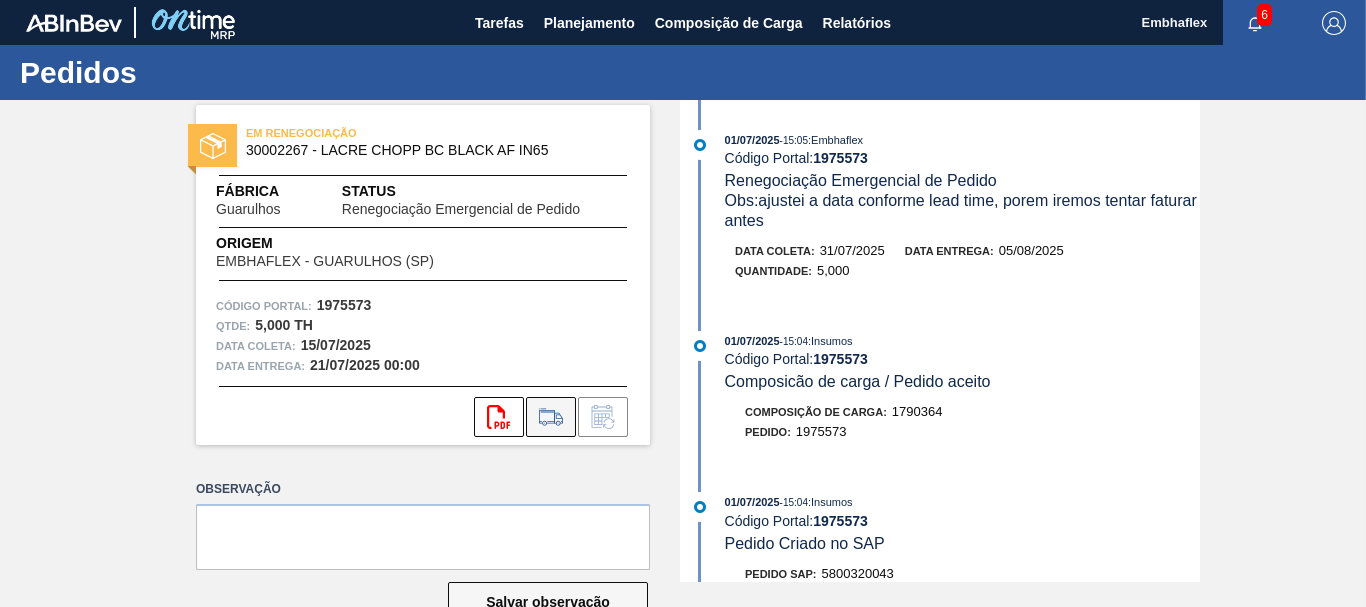 click at bounding box center [551, 417] 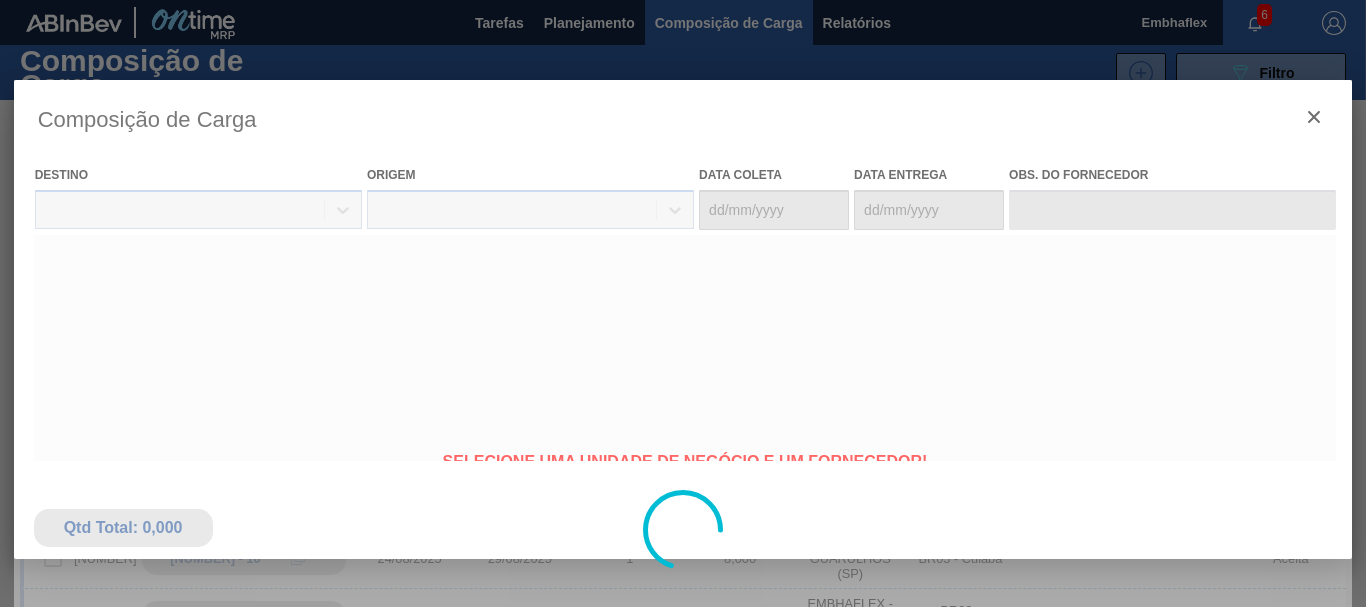 type on "15/07/2025" 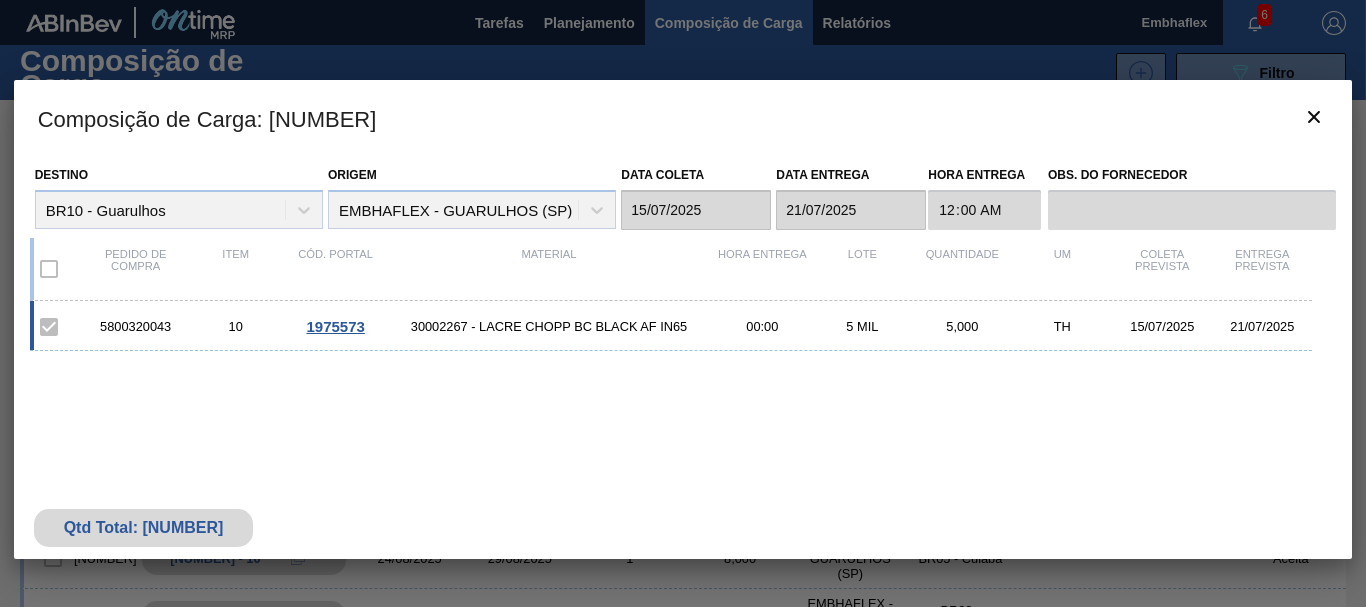 click on "Composição de Carga : [NUMBER]" at bounding box center [683, 118] 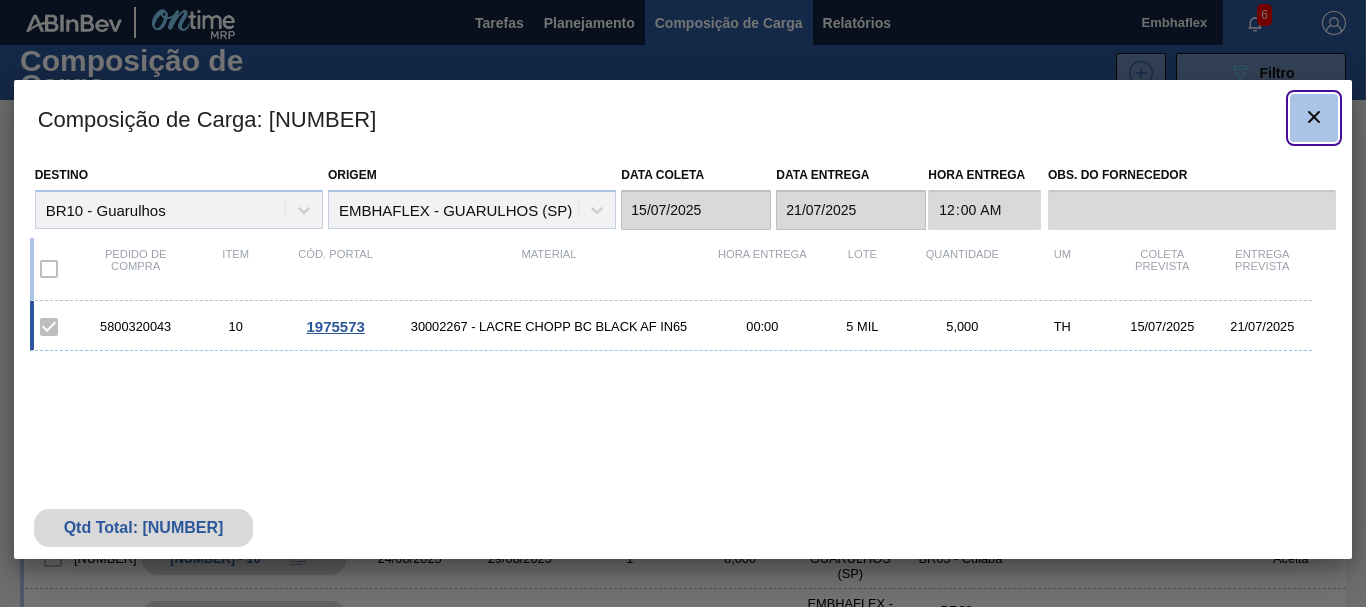 click 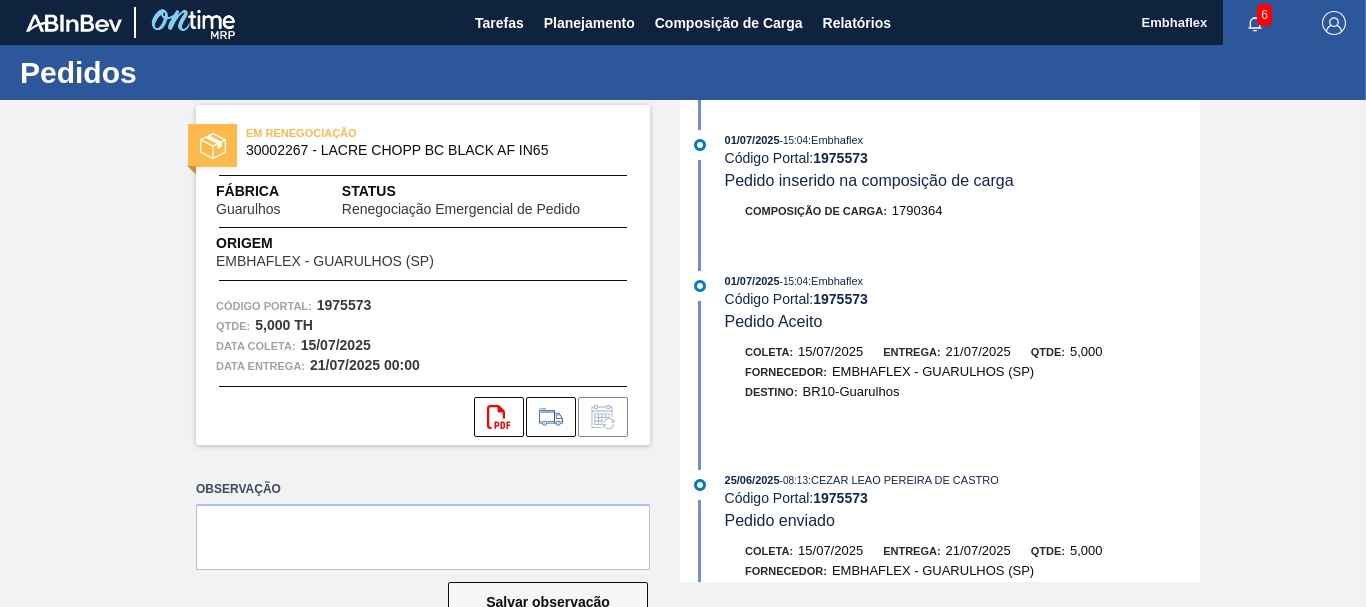 scroll, scrollTop: 796, scrollLeft: 0, axis: vertical 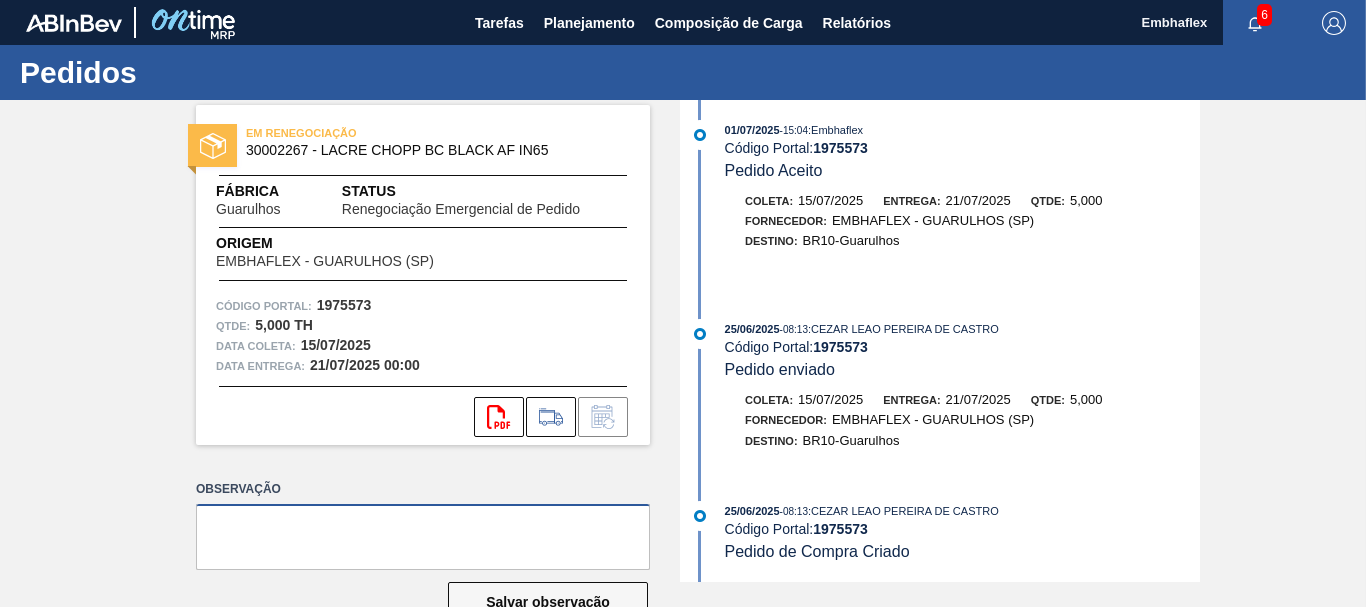 click at bounding box center (423, 537) 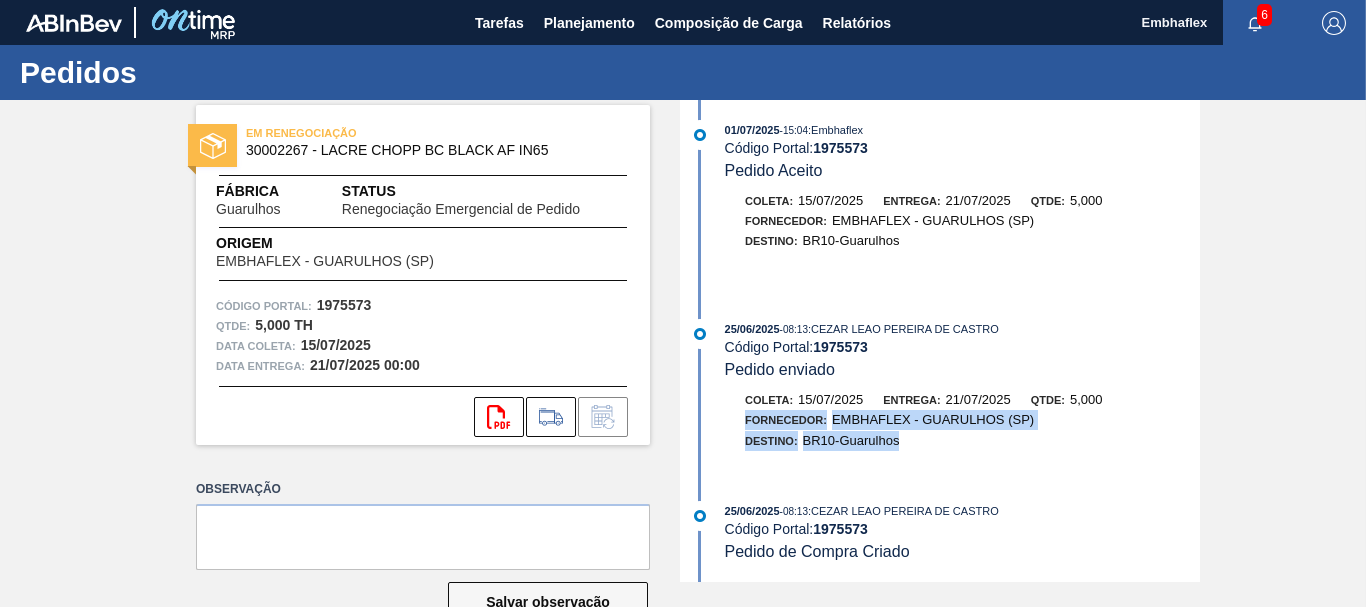 drag, startPoint x: 1201, startPoint y: 455, endPoint x: 1206, endPoint y: 405, distance: 50.24938 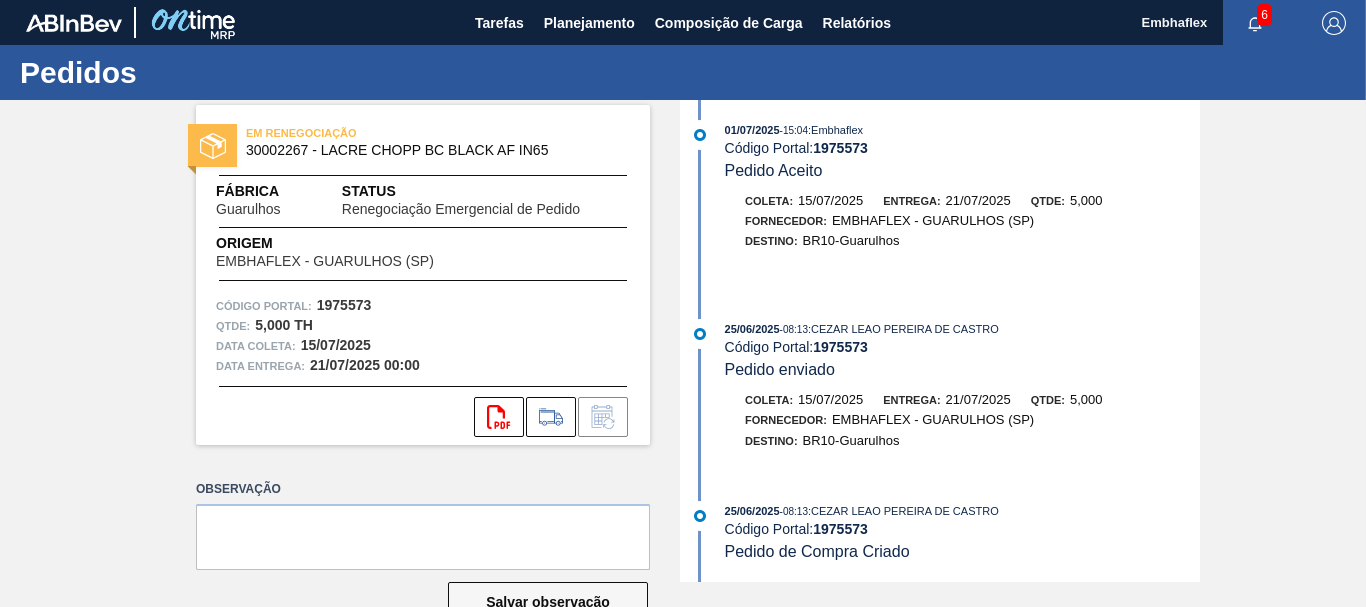 click on "[DATE]  -  08:13 :  [PERSON] Código Portal:  [NUMBER] Pedido enviado" at bounding box center (962, 349) 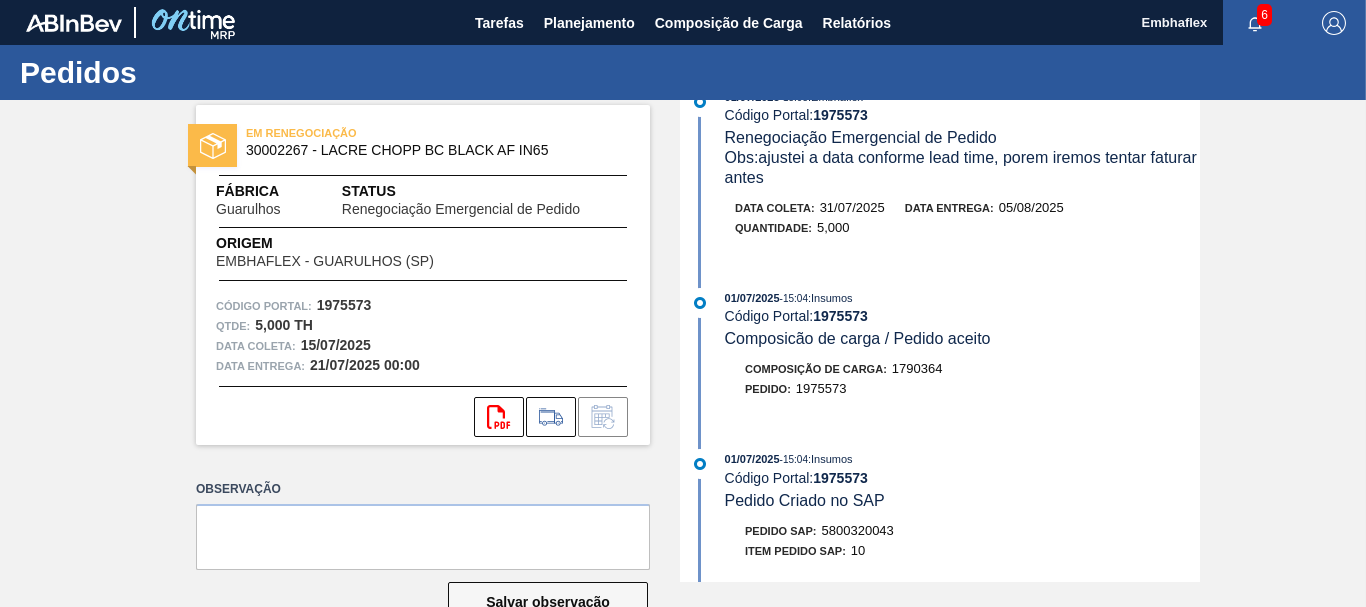 scroll, scrollTop: 0, scrollLeft: 0, axis: both 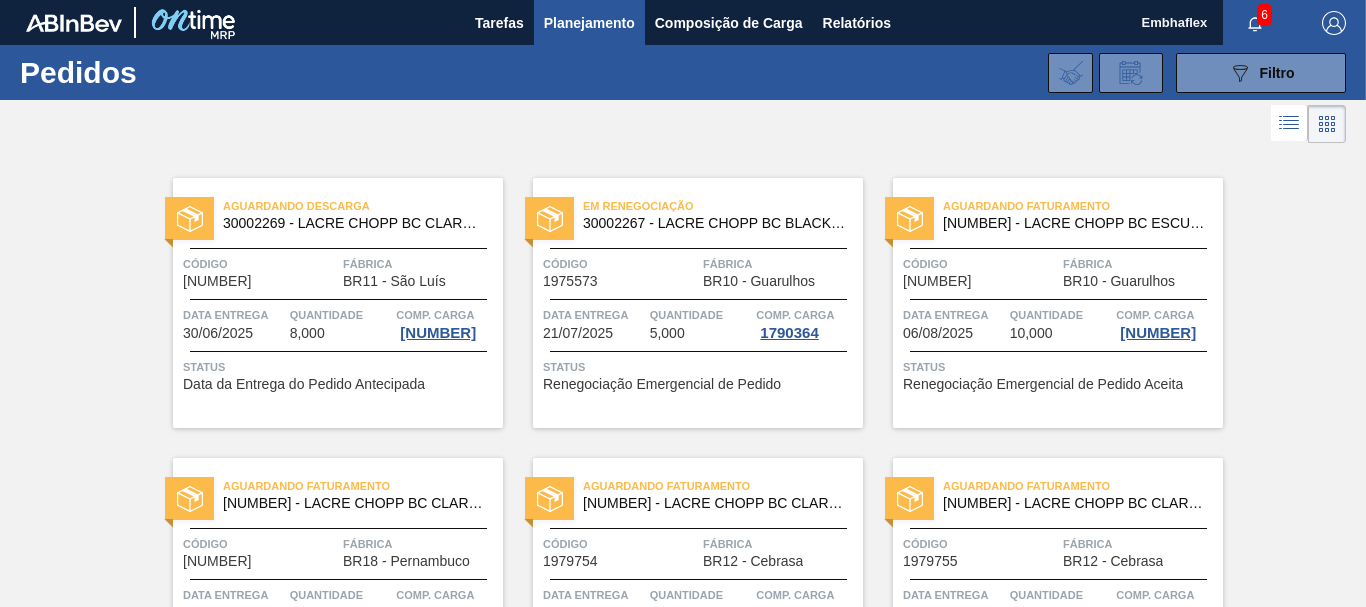 click on "Status" at bounding box center (1060, 367) 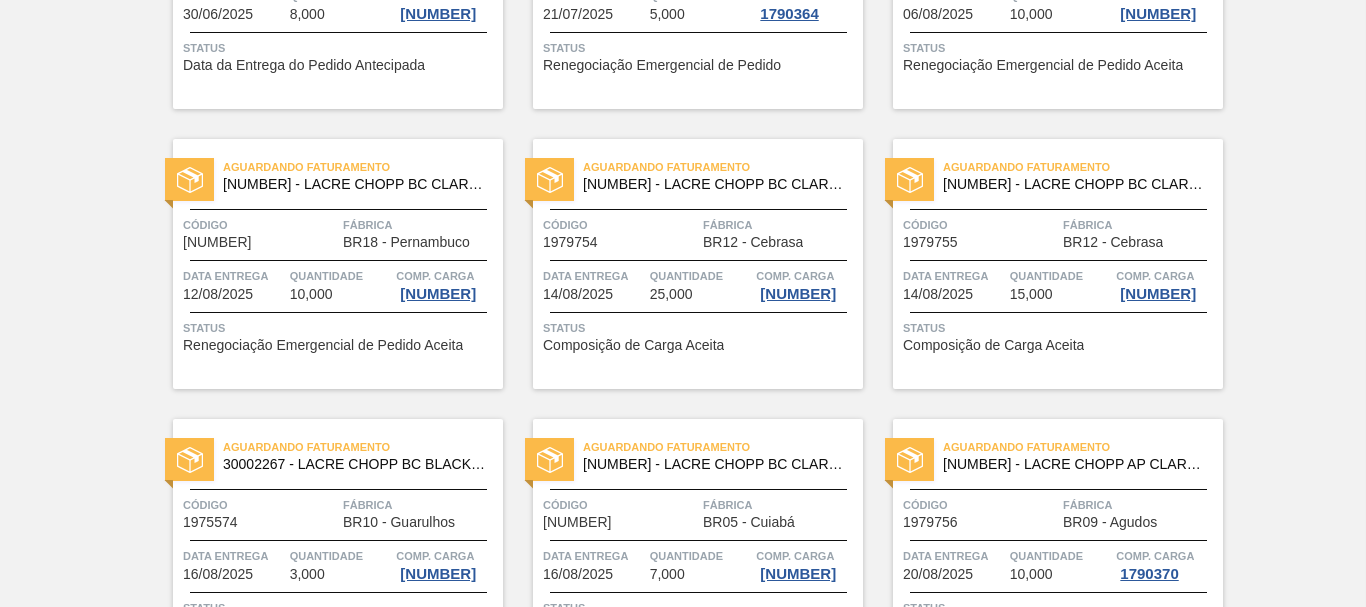 scroll, scrollTop: 320, scrollLeft: 0, axis: vertical 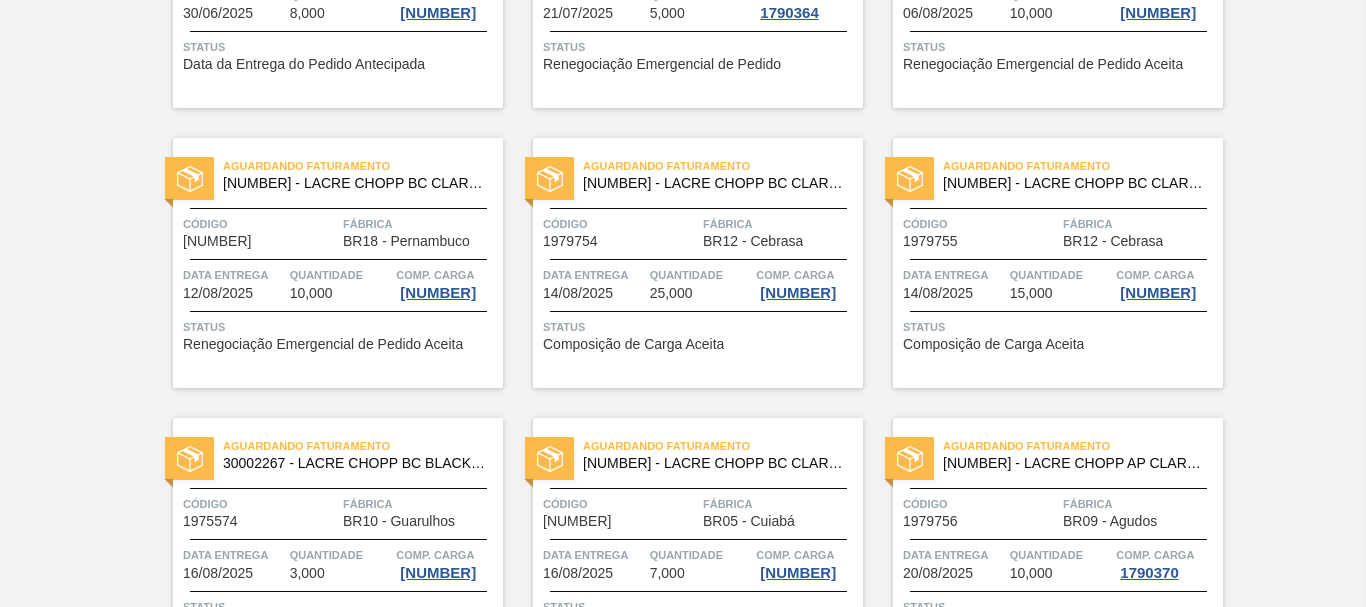 click on "Aguardando Faturamento [NUMBER] - LACRE CHOPP BC CLARO AF IN65 Código [NUMBER] Fábrica BR12 - [CITY] Data entrega [DATE] Quantidade [NUMBER] Comp. Carga [NUMBER] Status Composição de Carga Aceita" at bounding box center (698, 263) 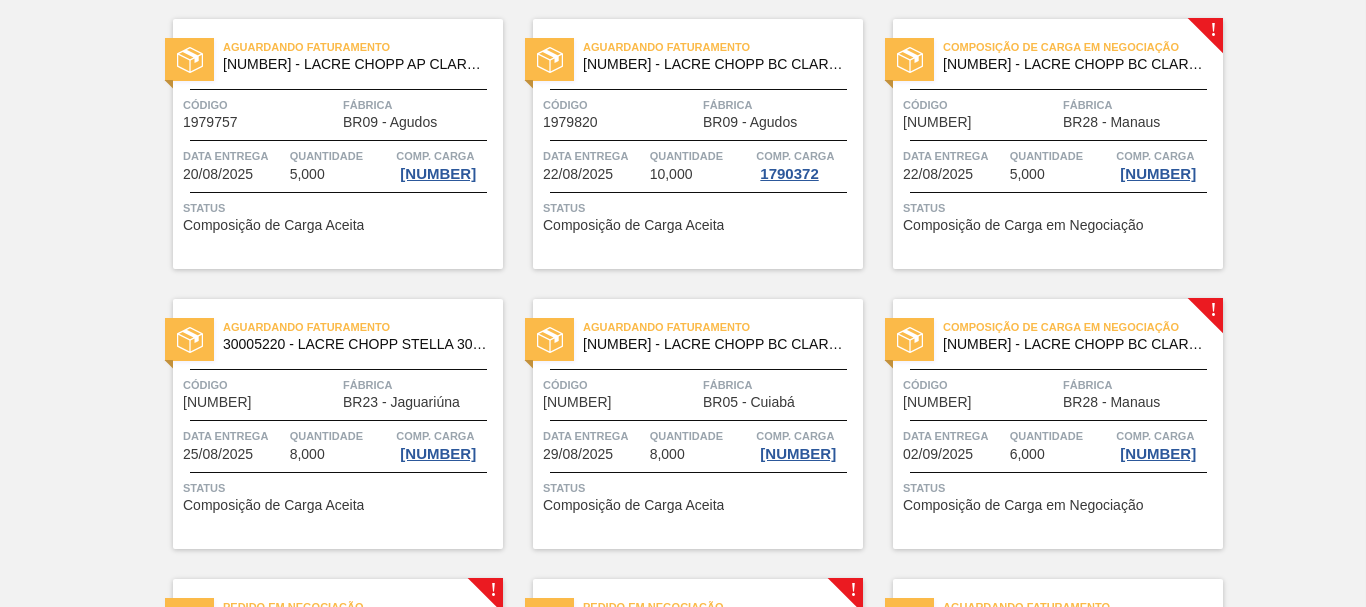 scroll, scrollTop: 1000, scrollLeft: 0, axis: vertical 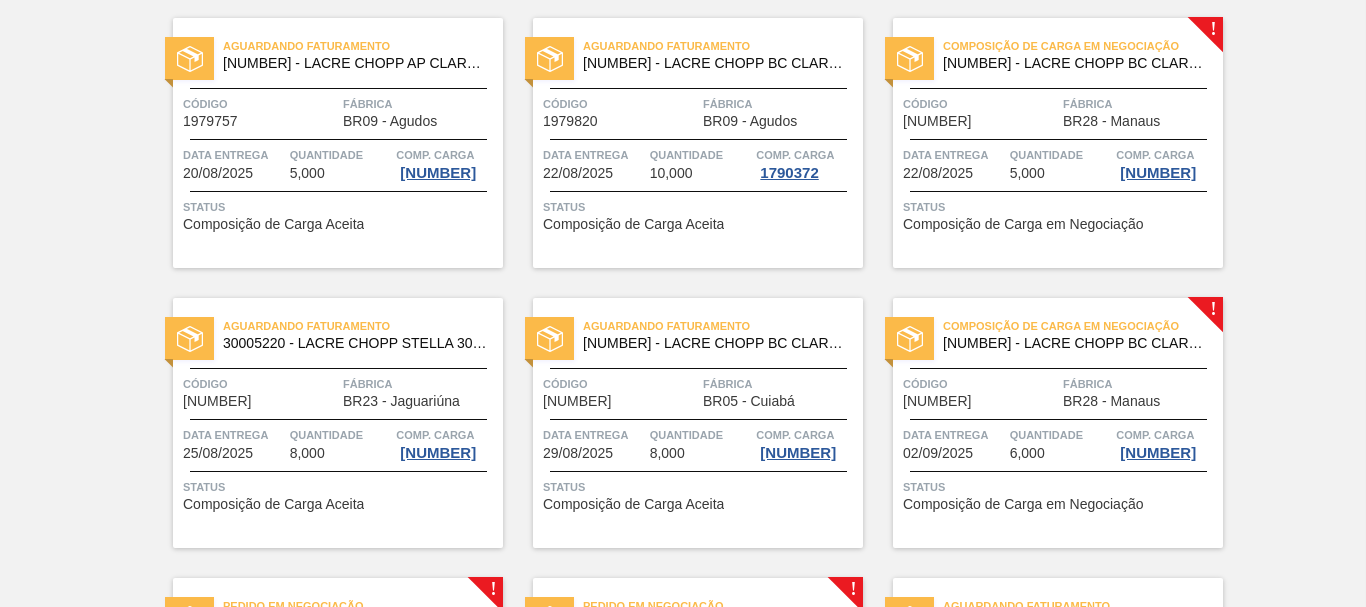 click on "Composição de Carga em Negociação" at bounding box center (1023, 224) 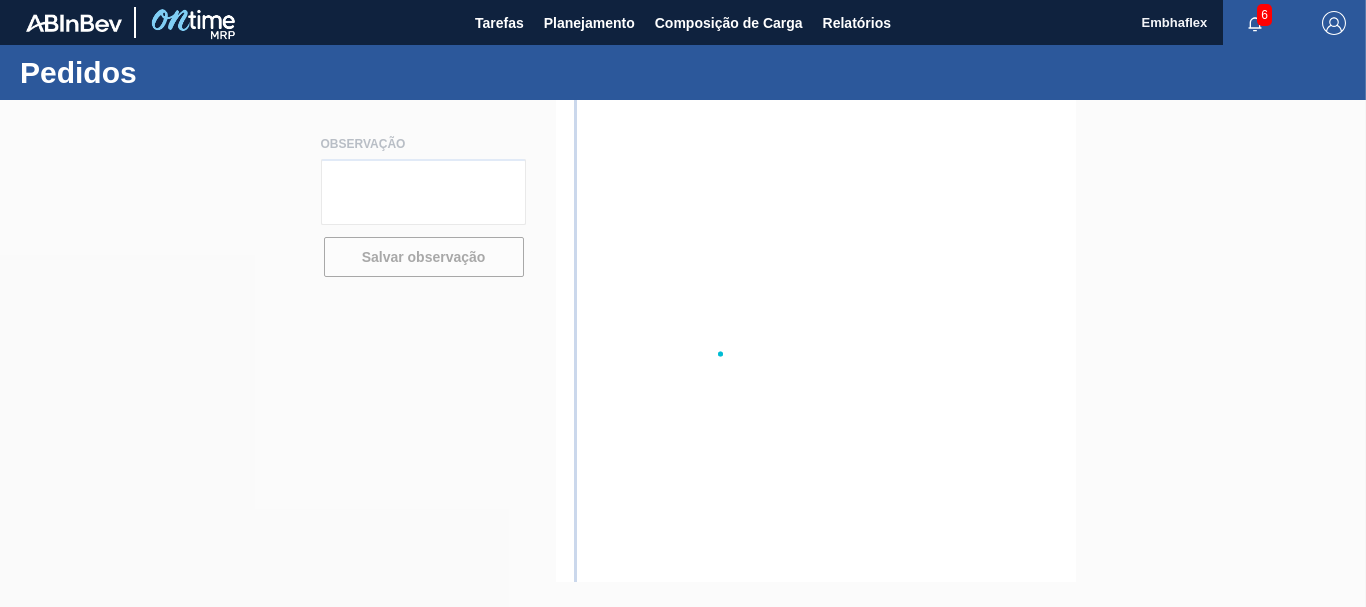 scroll, scrollTop: 0, scrollLeft: 0, axis: both 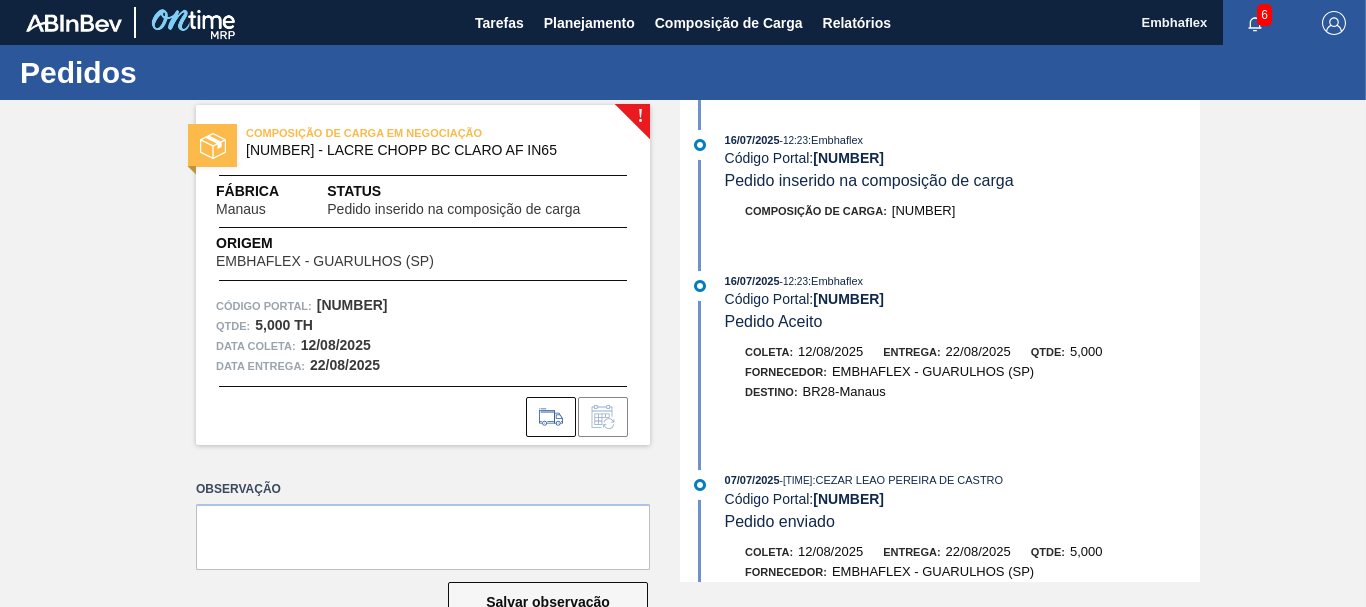 drag, startPoint x: 559, startPoint y: 402, endPoint x: 445, endPoint y: 457, distance: 126.57409 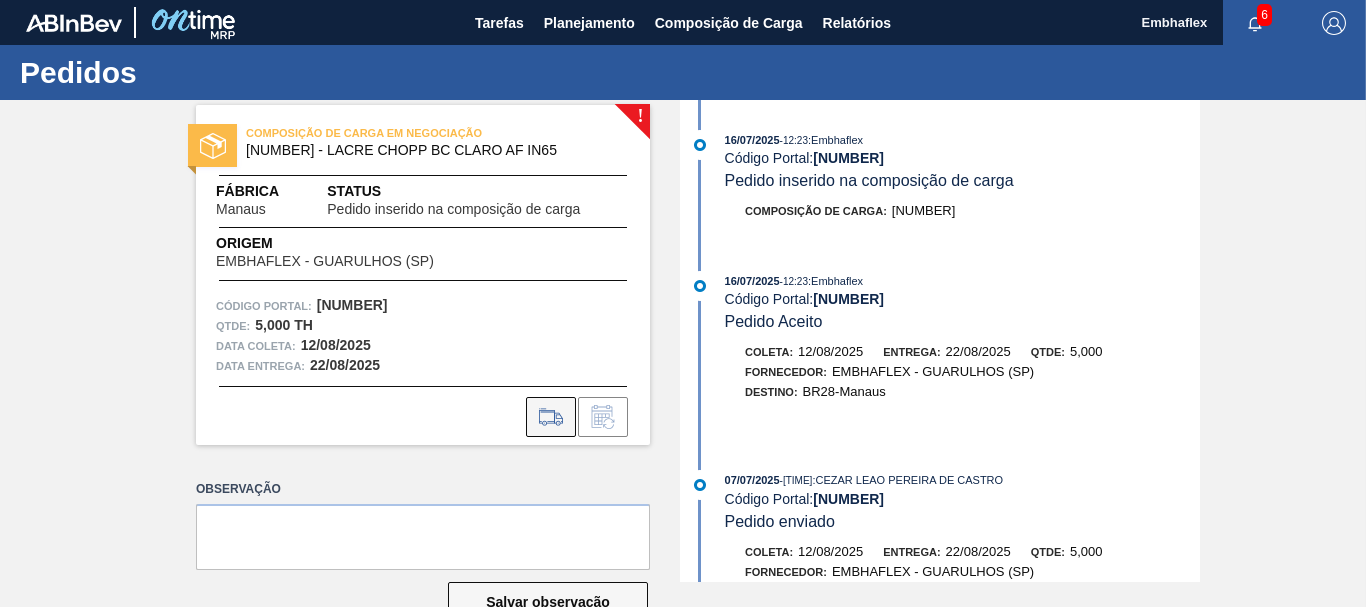 click at bounding box center (551, 417) 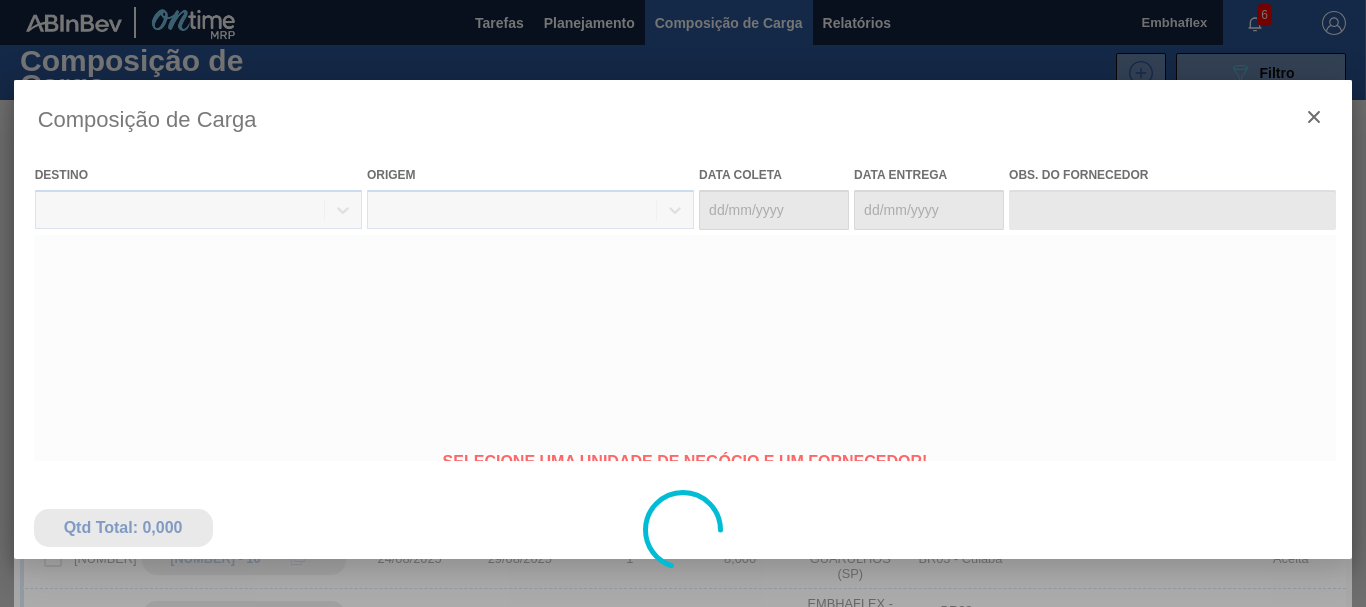 type on "12/08/2025" 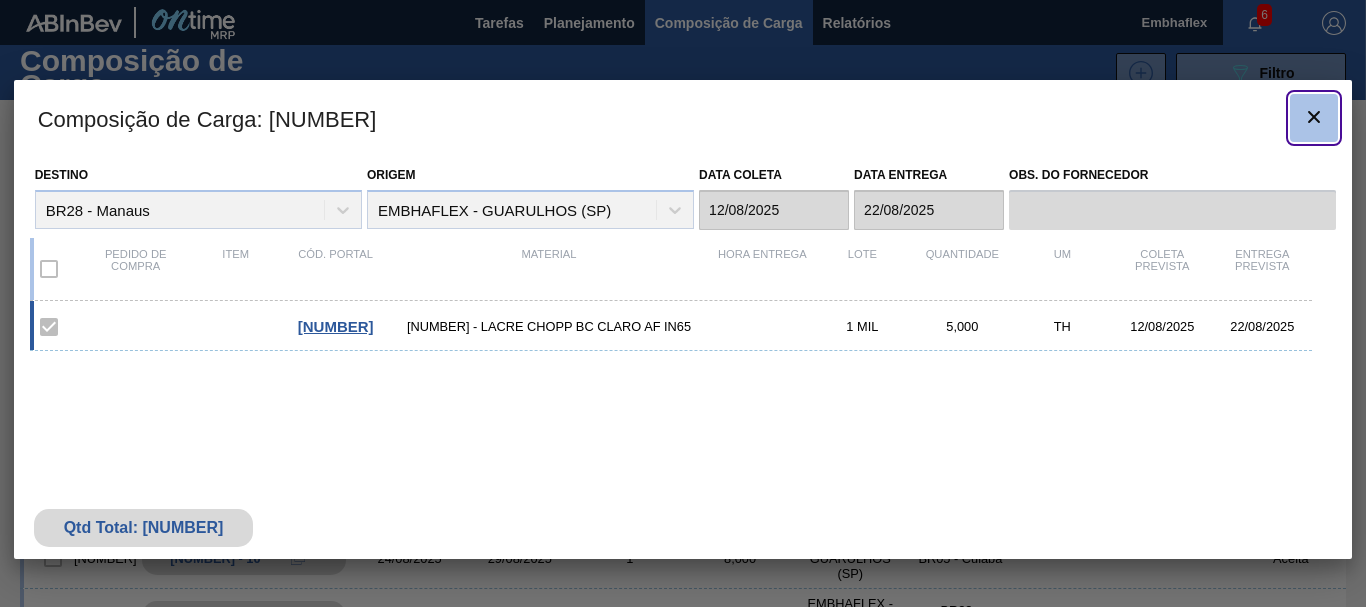 click 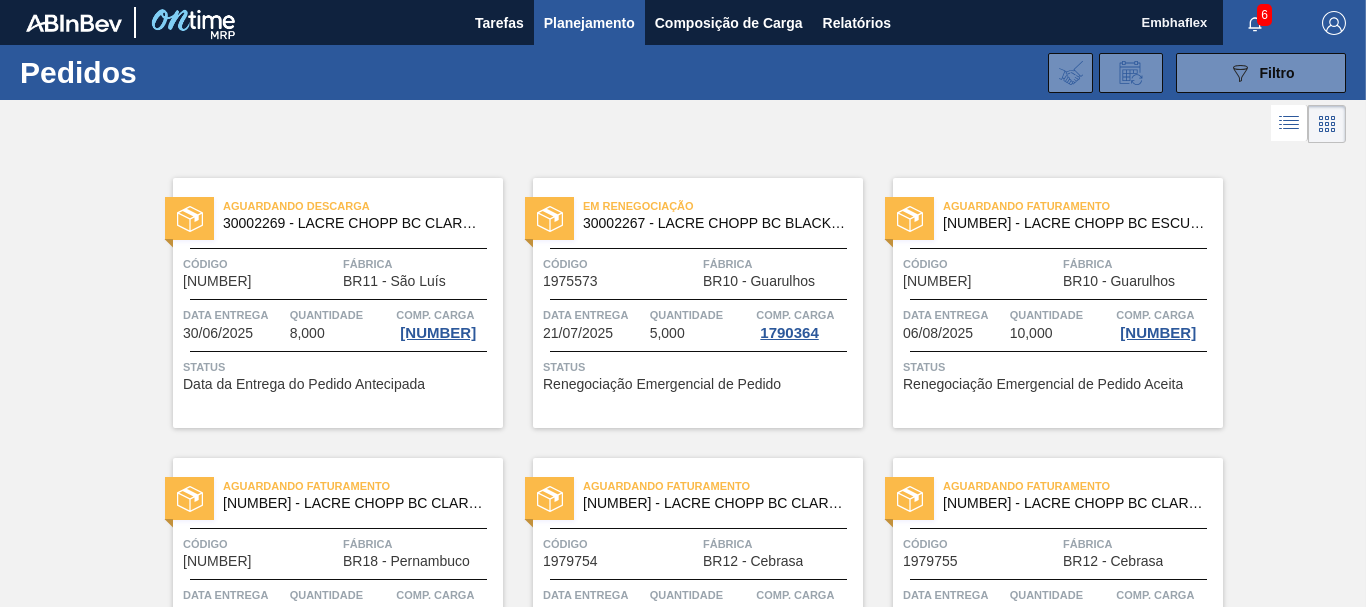 click at bounding box center (683, 124) 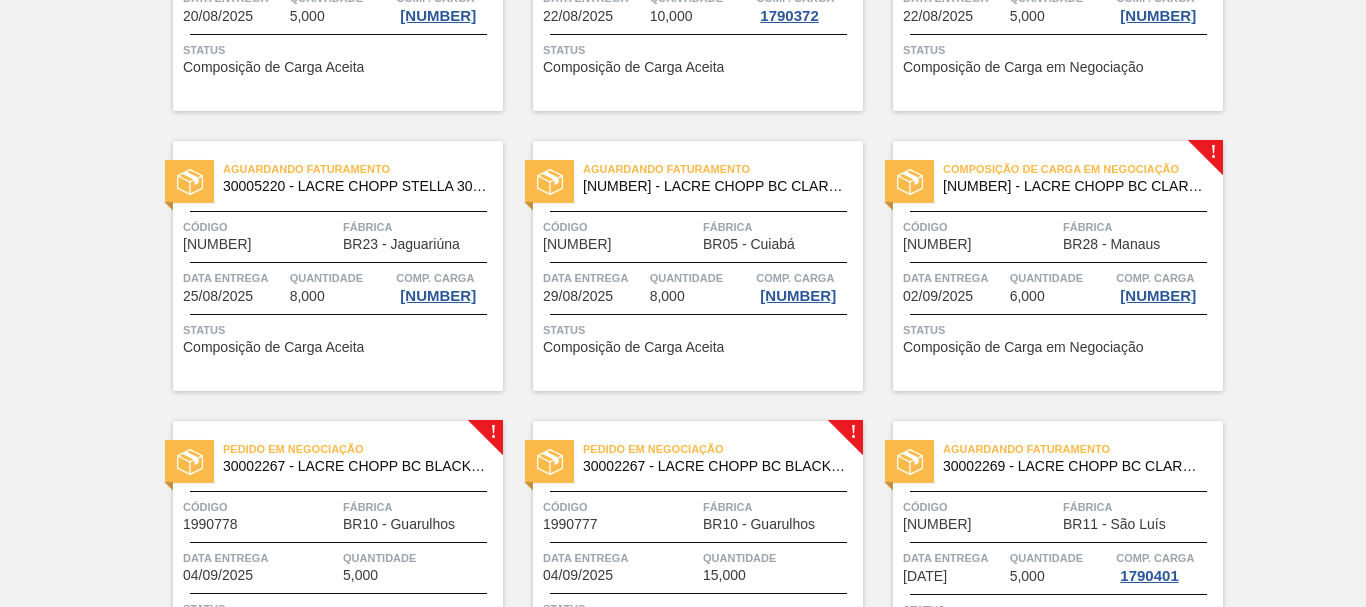 scroll, scrollTop: 1200, scrollLeft: 0, axis: vertical 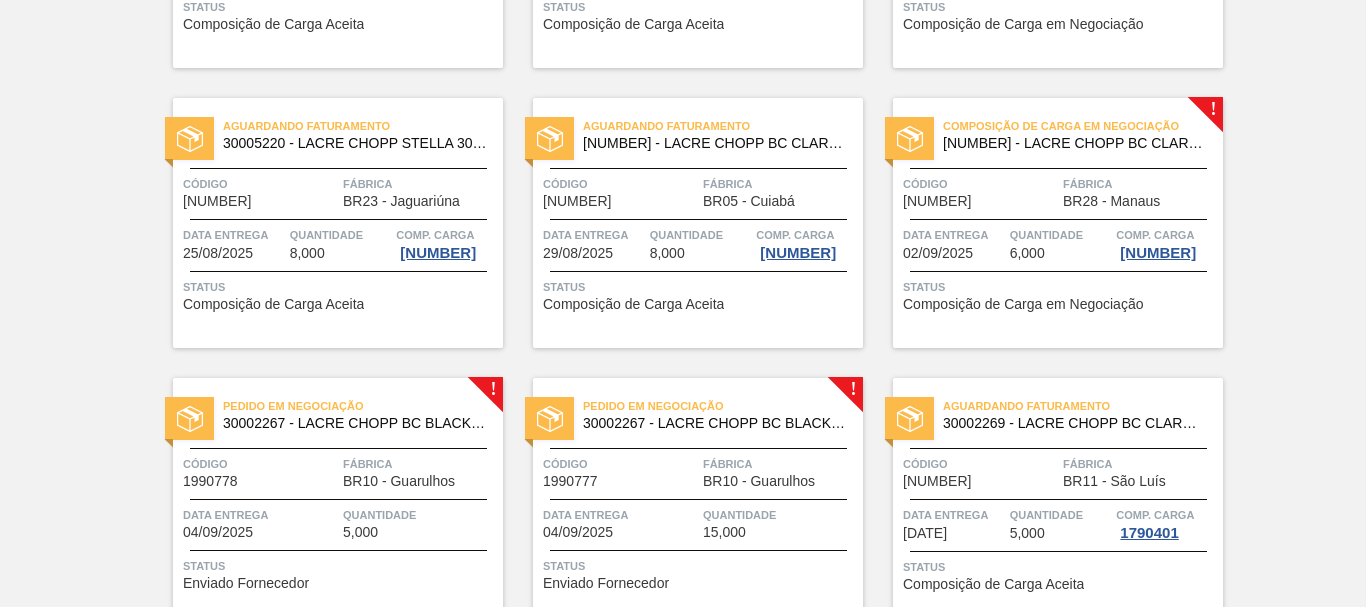 click on "Composição de Carga em Negociação" at bounding box center (1023, 304) 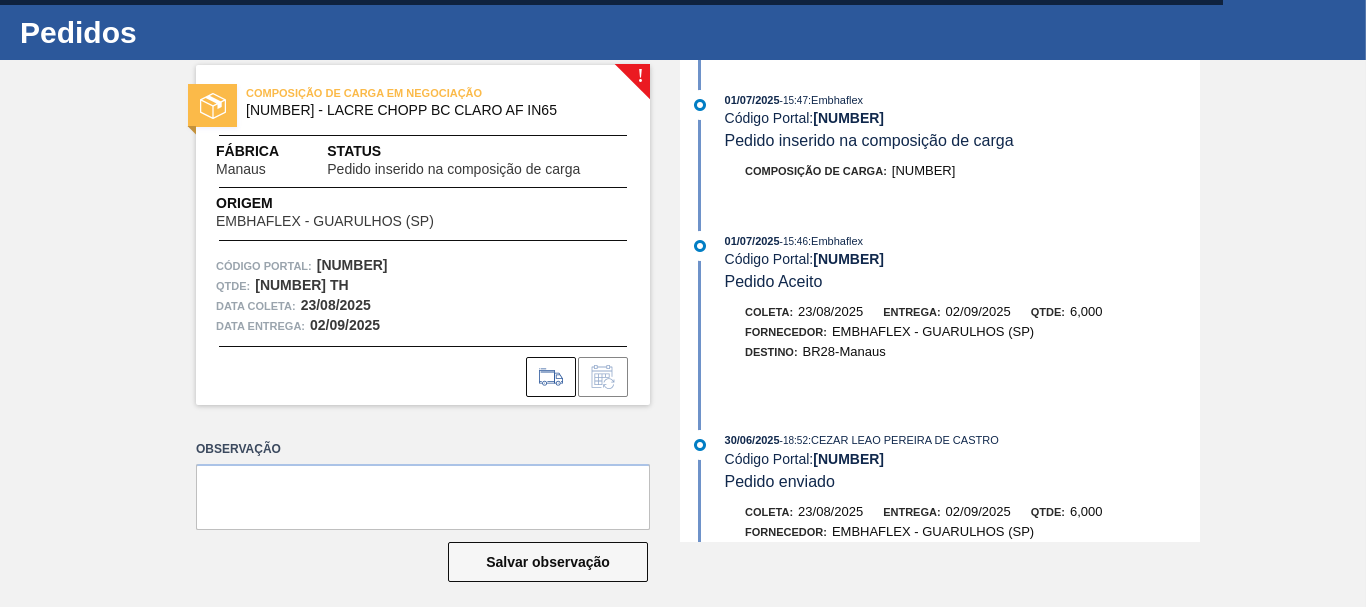 scroll, scrollTop: 53, scrollLeft: 0, axis: vertical 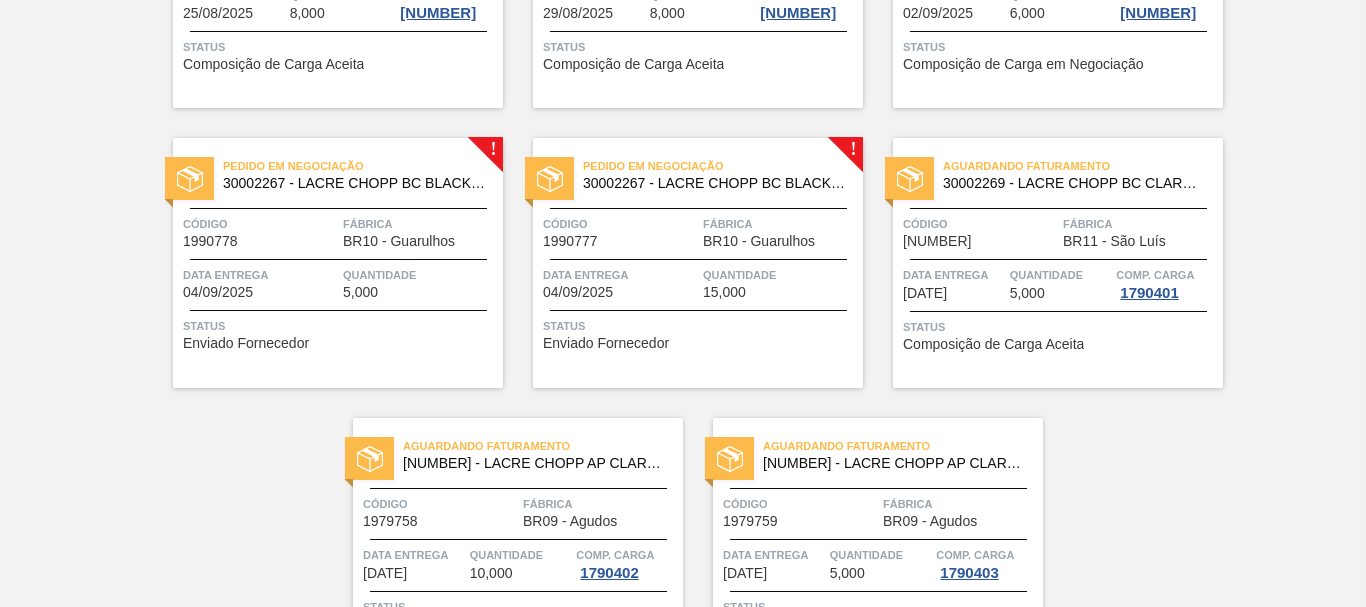 click on "Pedido em Negociação [NUMBER] - LACRE CHOPP BC BLACK AF IN65 Código [NUMBER] Fábrica BR10 - [CITY] Data entrega [DATE] Quantidade [NUMBER] Status Enviado Fornecedor" at bounding box center (338, 263) 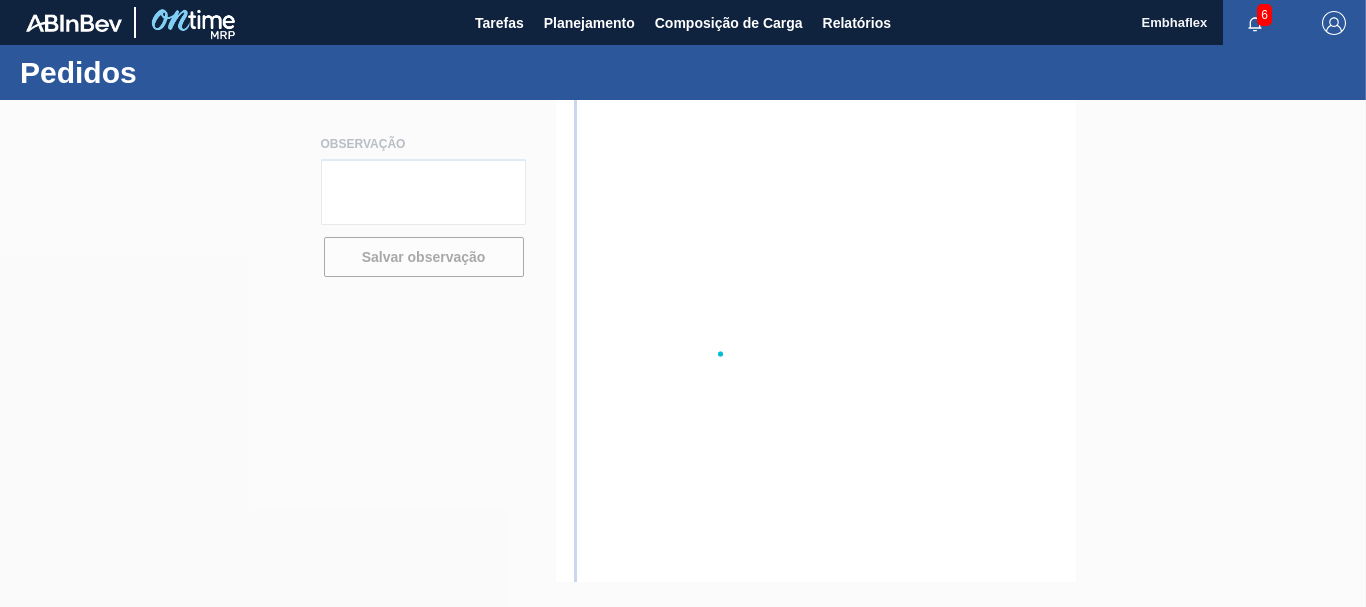 scroll, scrollTop: 0, scrollLeft: 0, axis: both 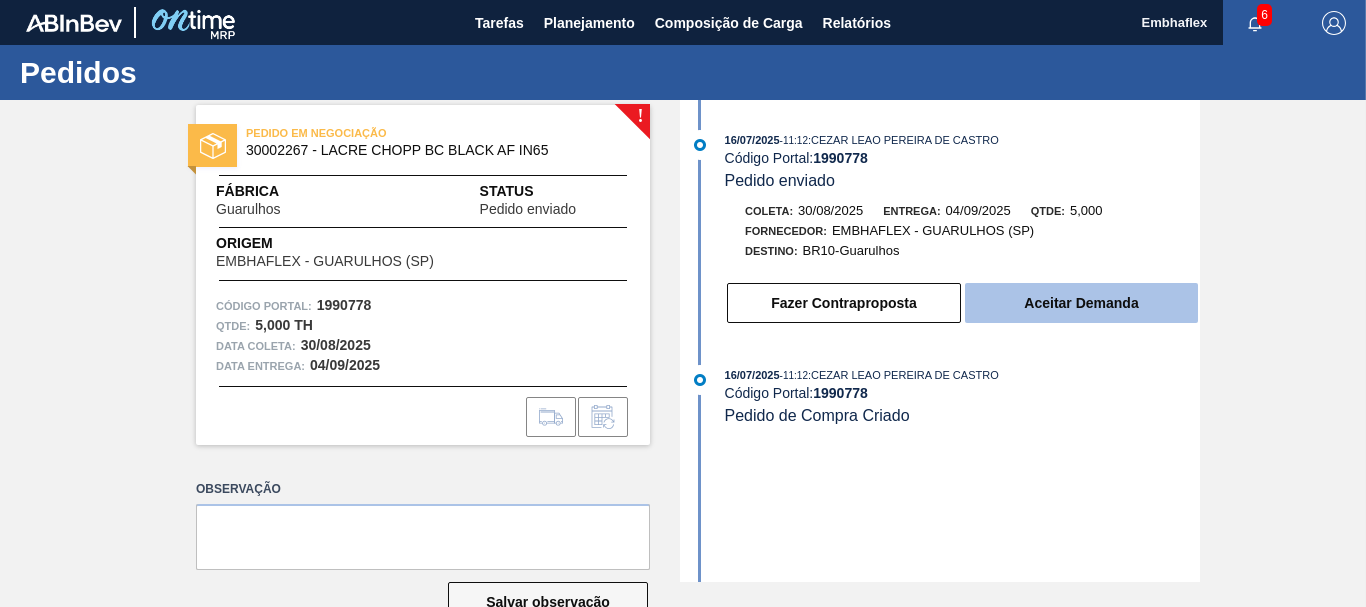 click on "Aceitar Demanda" at bounding box center (1081, 303) 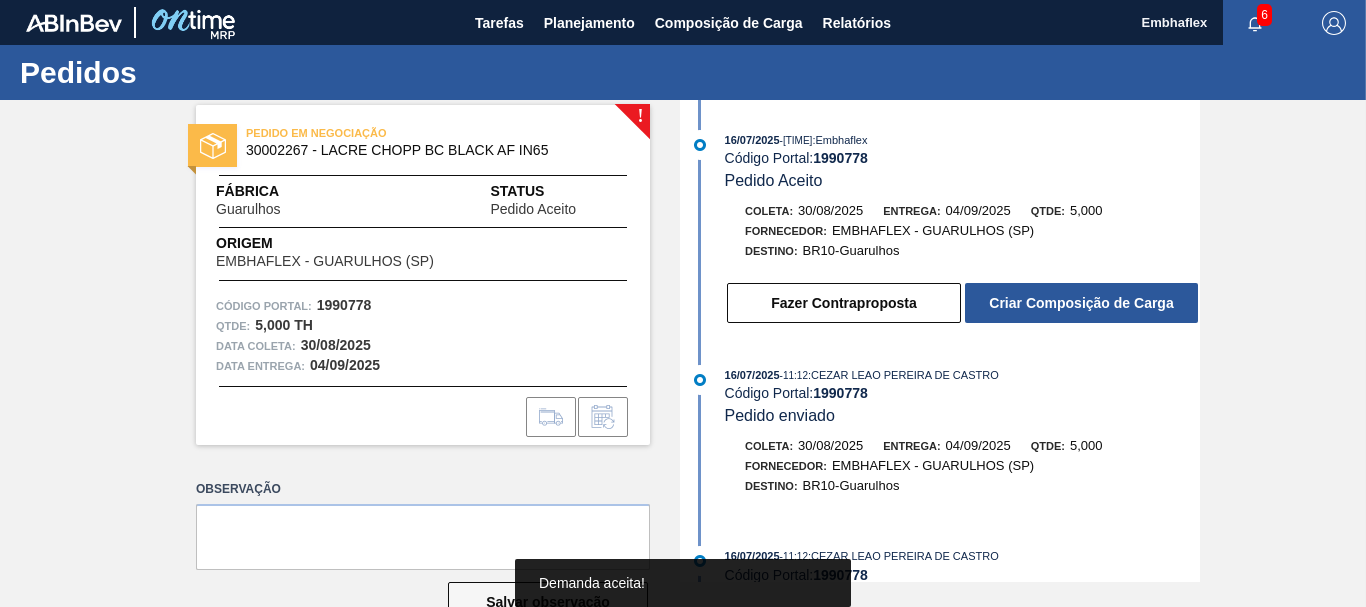 click on "Criar Composição de Carga" at bounding box center (1081, 303) 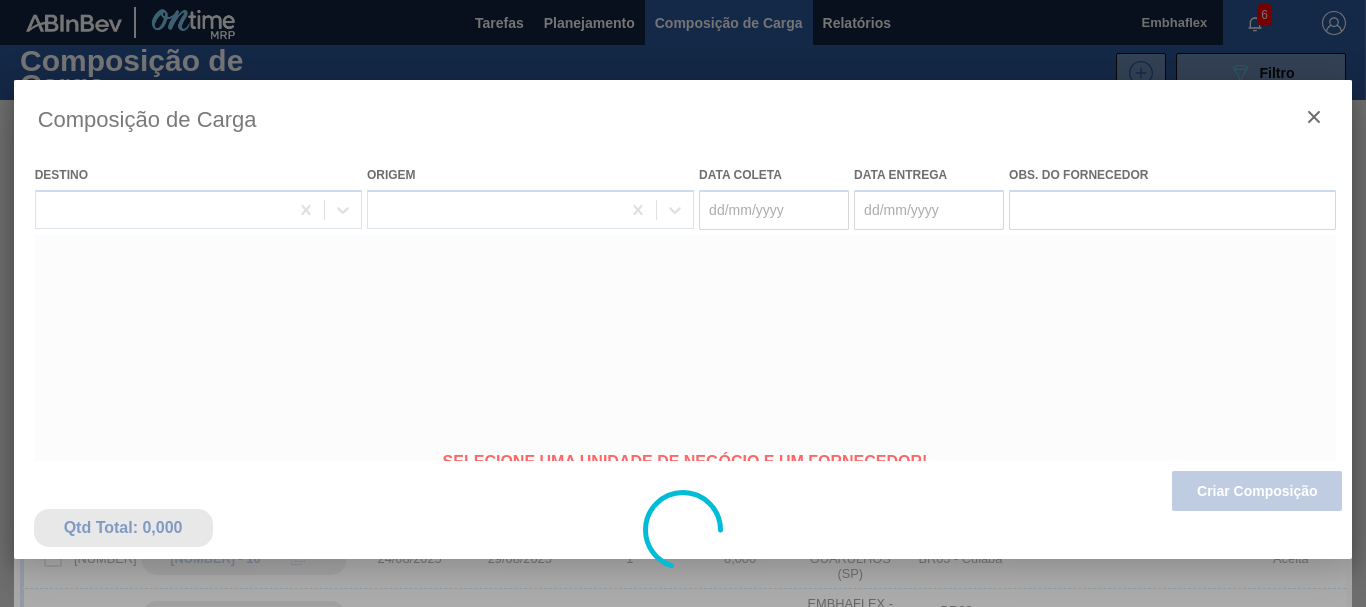 type on "30/08/2025" 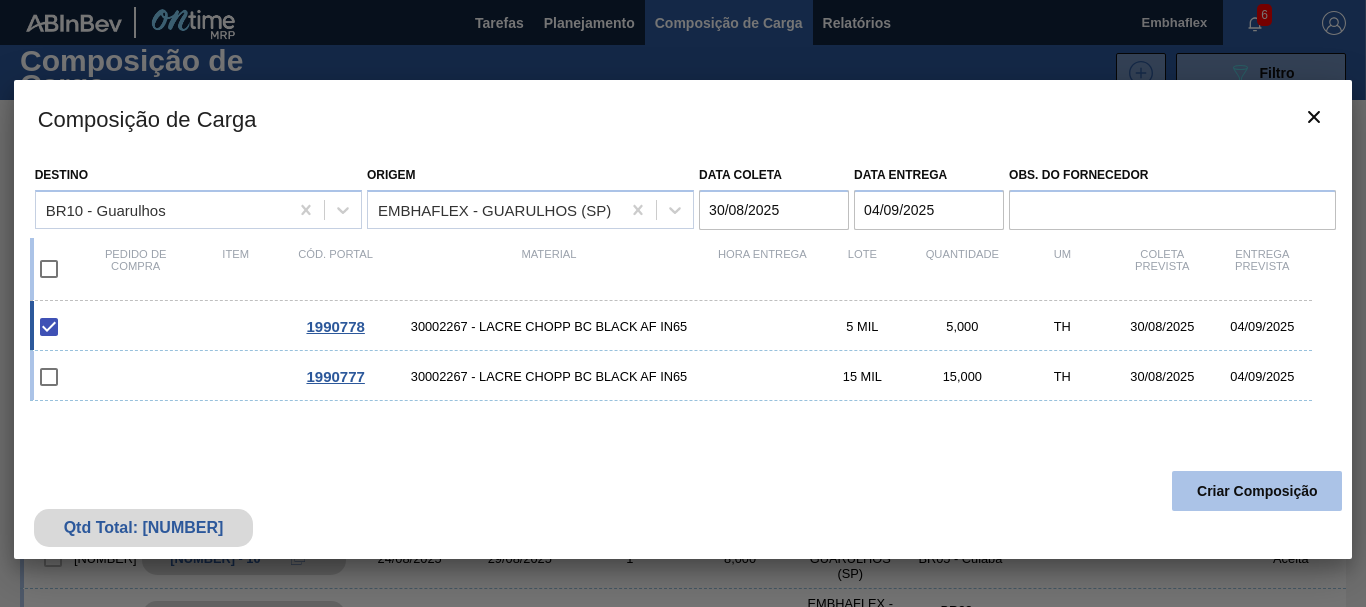 click on "Criar Composição" at bounding box center [1257, 491] 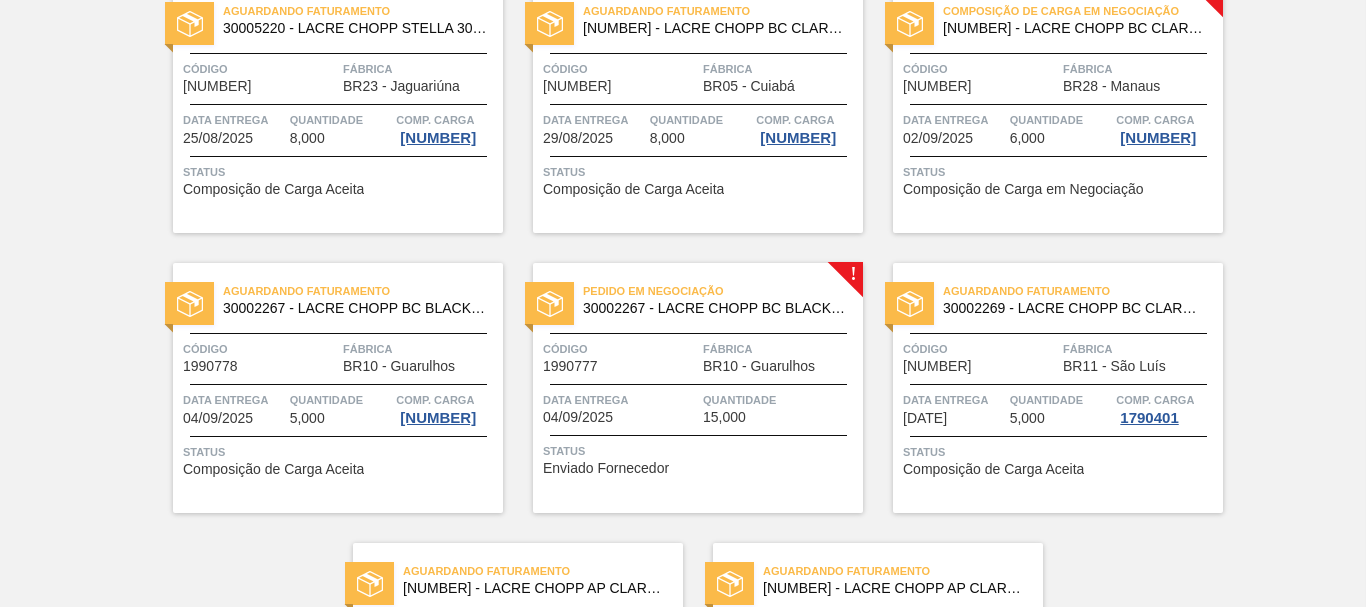 scroll, scrollTop: 1435, scrollLeft: 0, axis: vertical 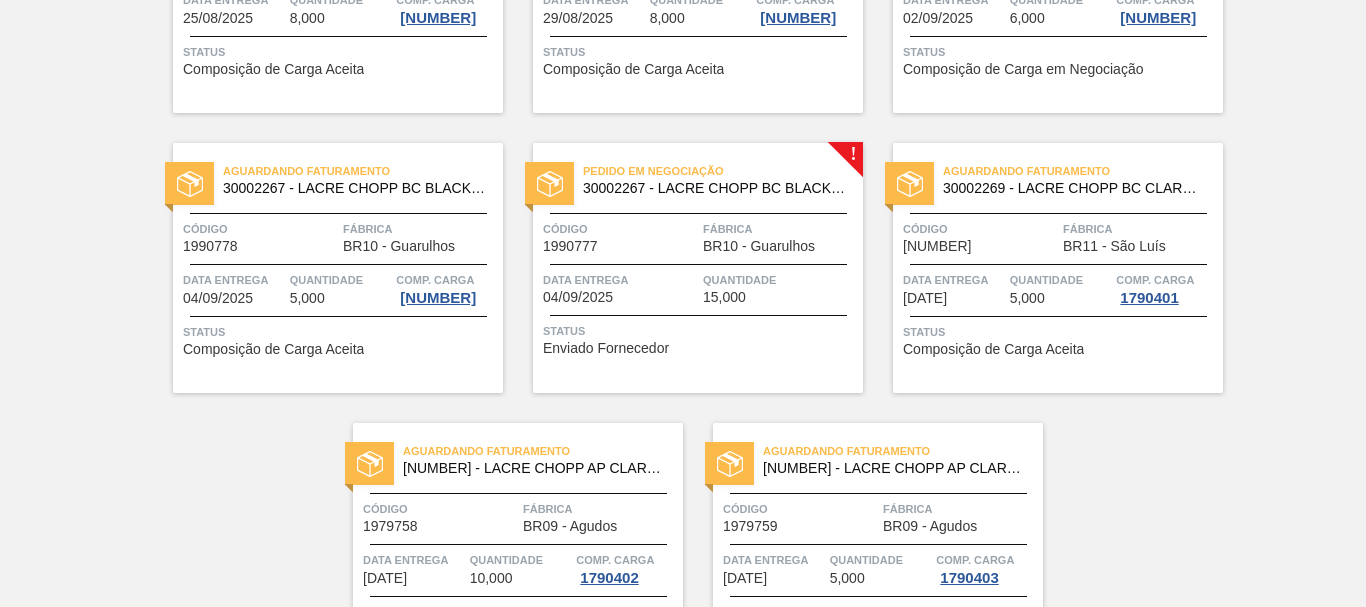 click on "Pedido em Negociação [NUMBER] - LACRE CHOPP BC BLACK AF IN65 Código [NUMBER] Fábrica BR10 - [CITY] Data entrega [DATE] Quantidade [NUMBER] Status Enviado Fornecedor" at bounding box center (698, 268) 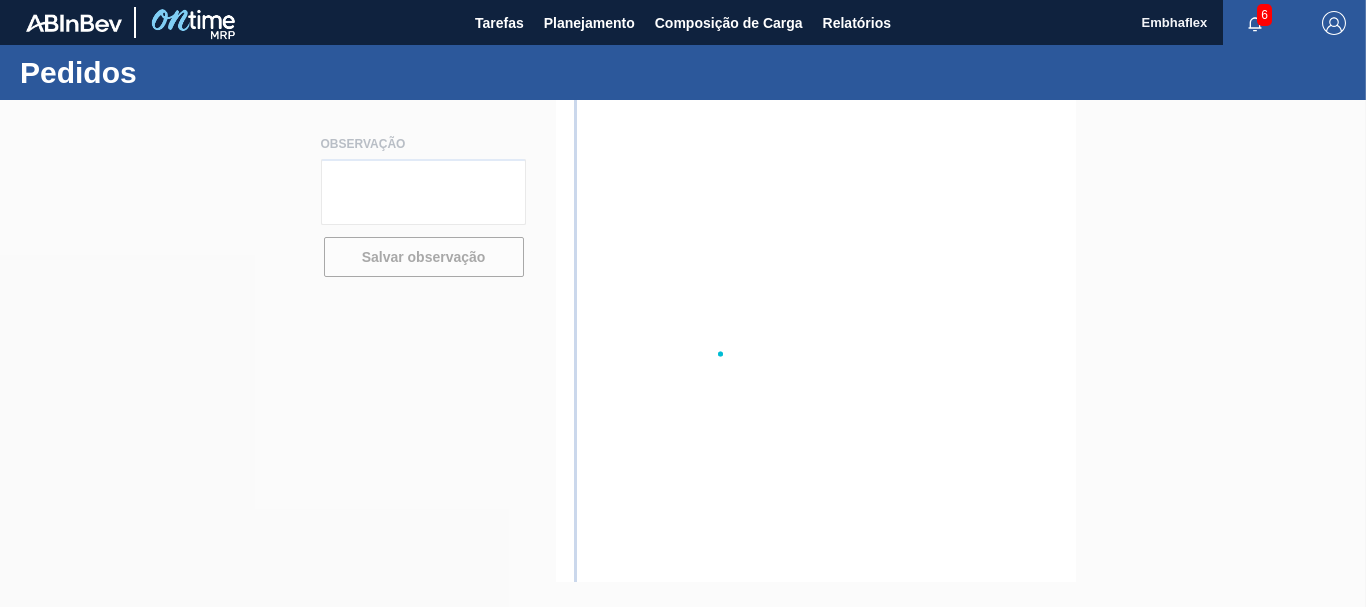 scroll, scrollTop: 0, scrollLeft: 0, axis: both 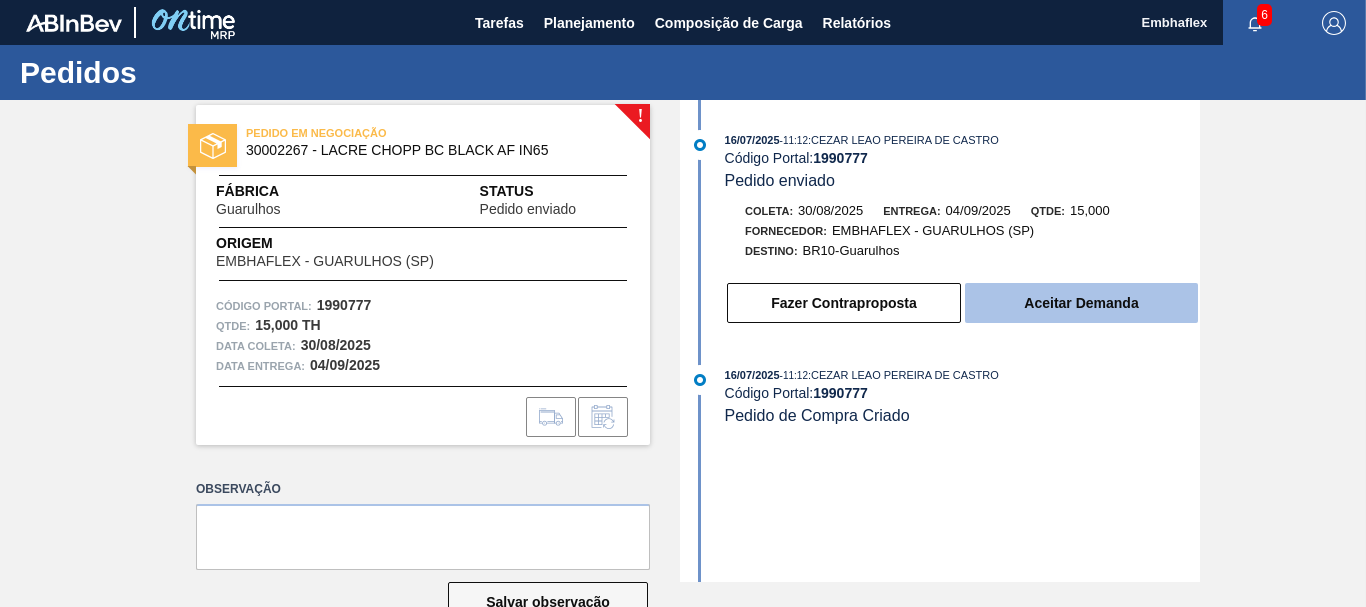 click on "Aceitar Demanda" at bounding box center [1081, 303] 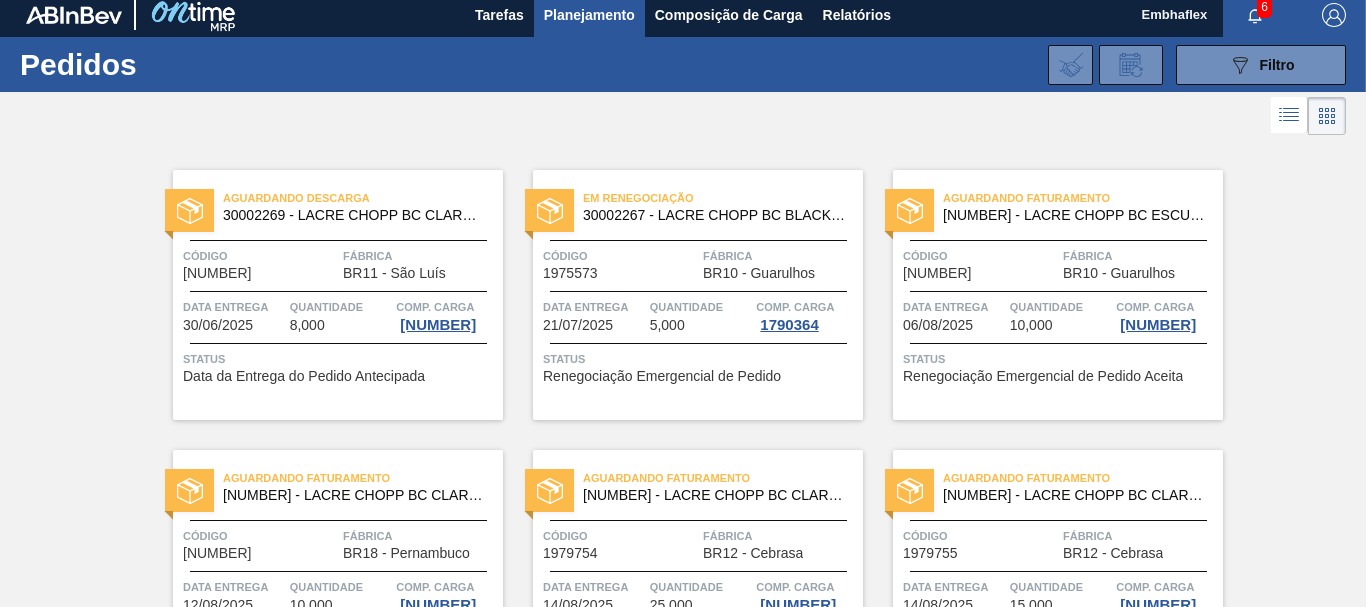 scroll, scrollTop: 0, scrollLeft: 0, axis: both 